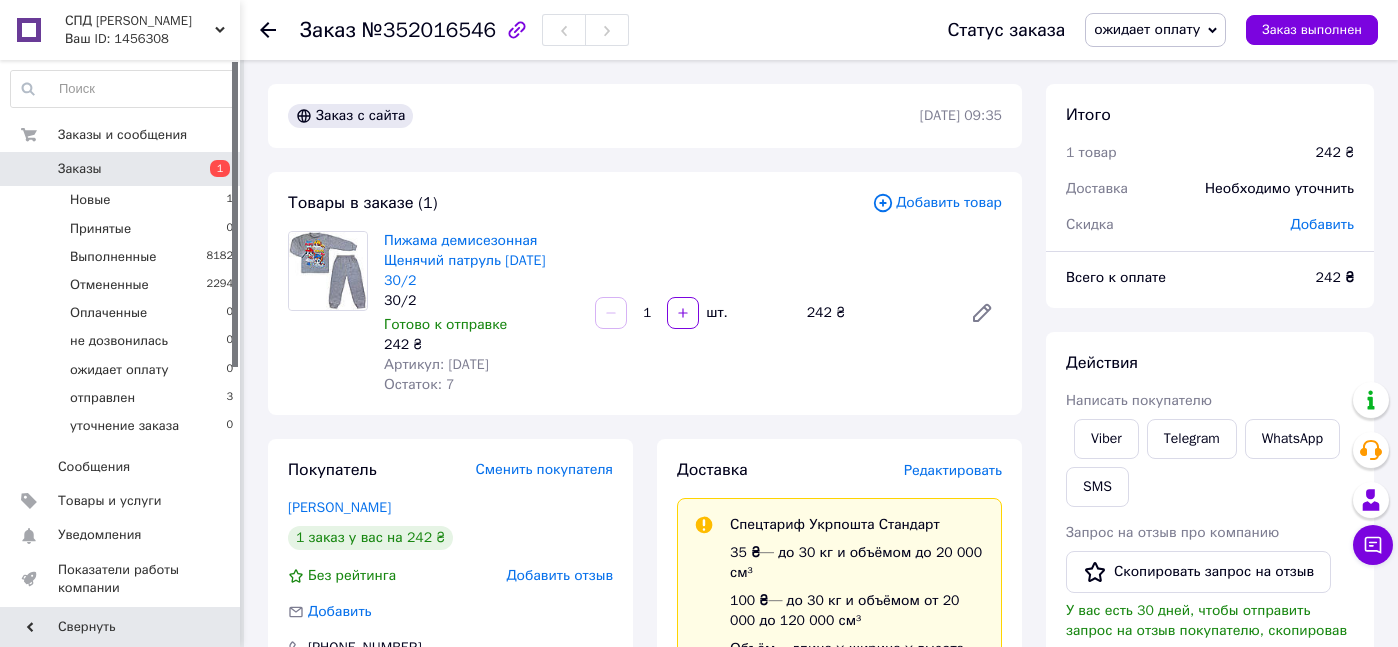 scroll, scrollTop: 133, scrollLeft: 0, axis: vertical 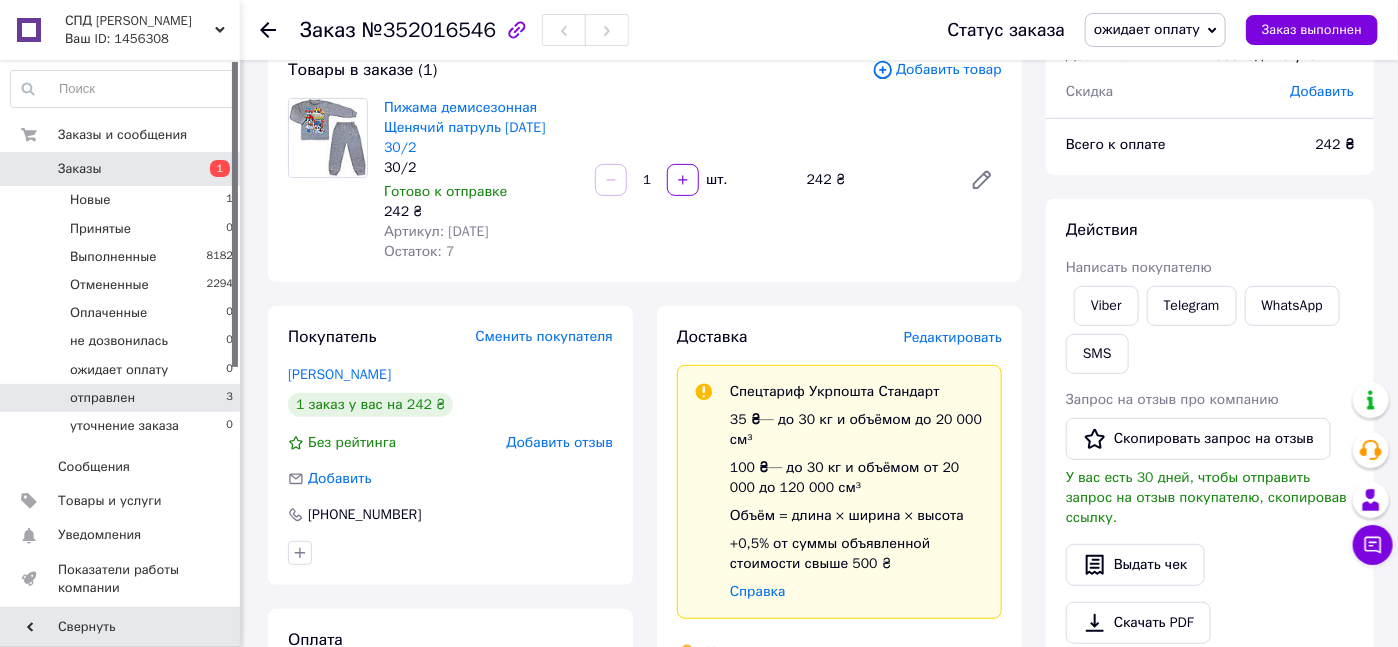 click on "отправлен" at bounding box center [102, 398] 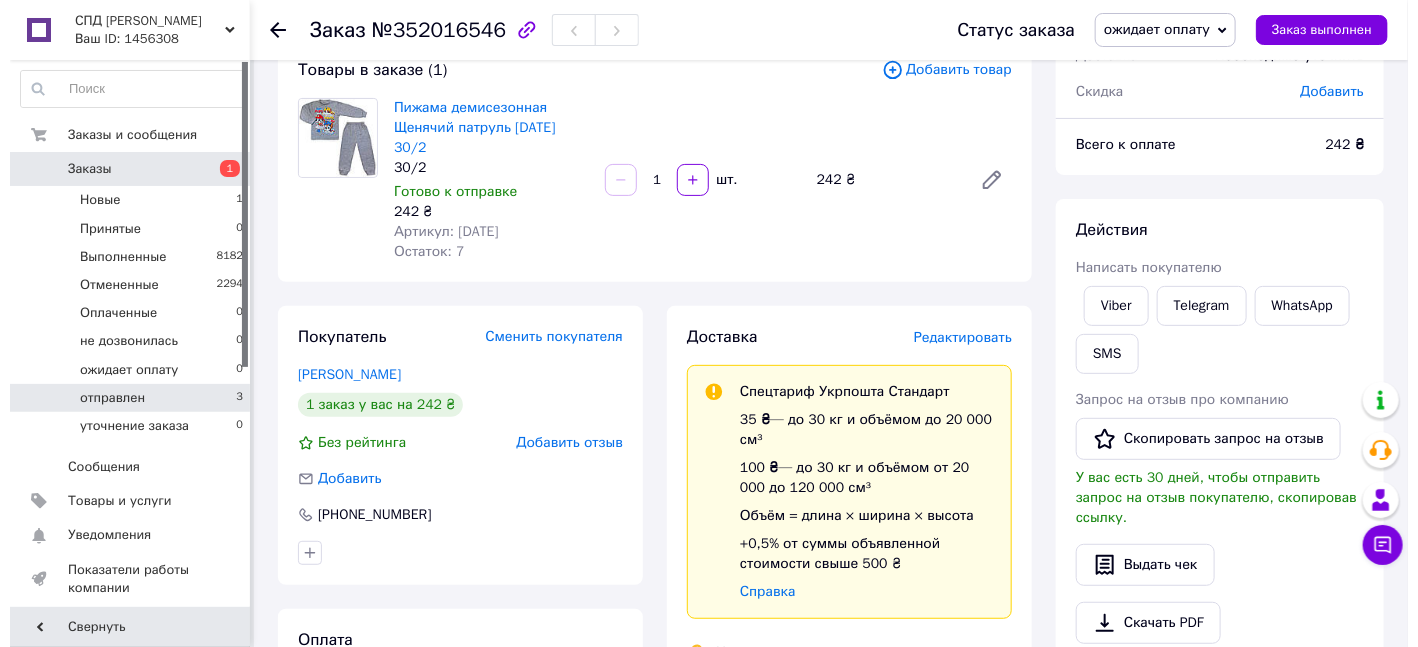 scroll, scrollTop: 0, scrollLeft: 0, axis: both 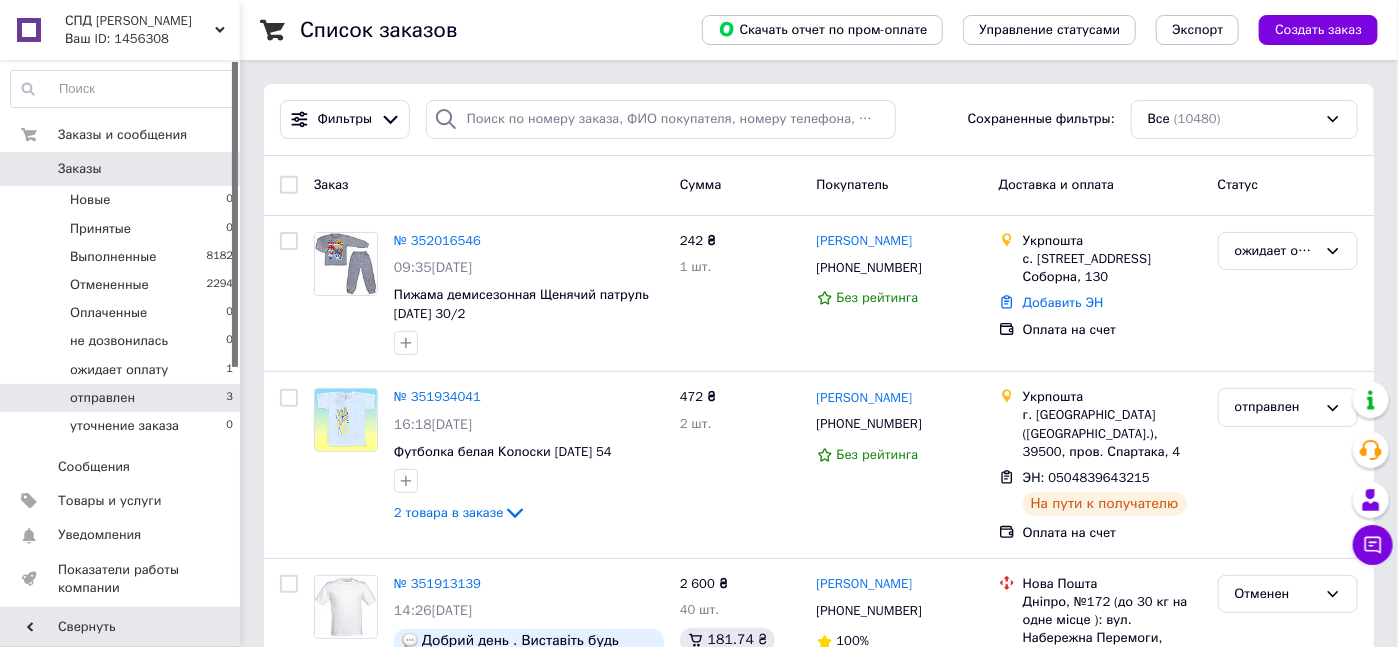 click on "отправлен" at bounding box center [102, 398] 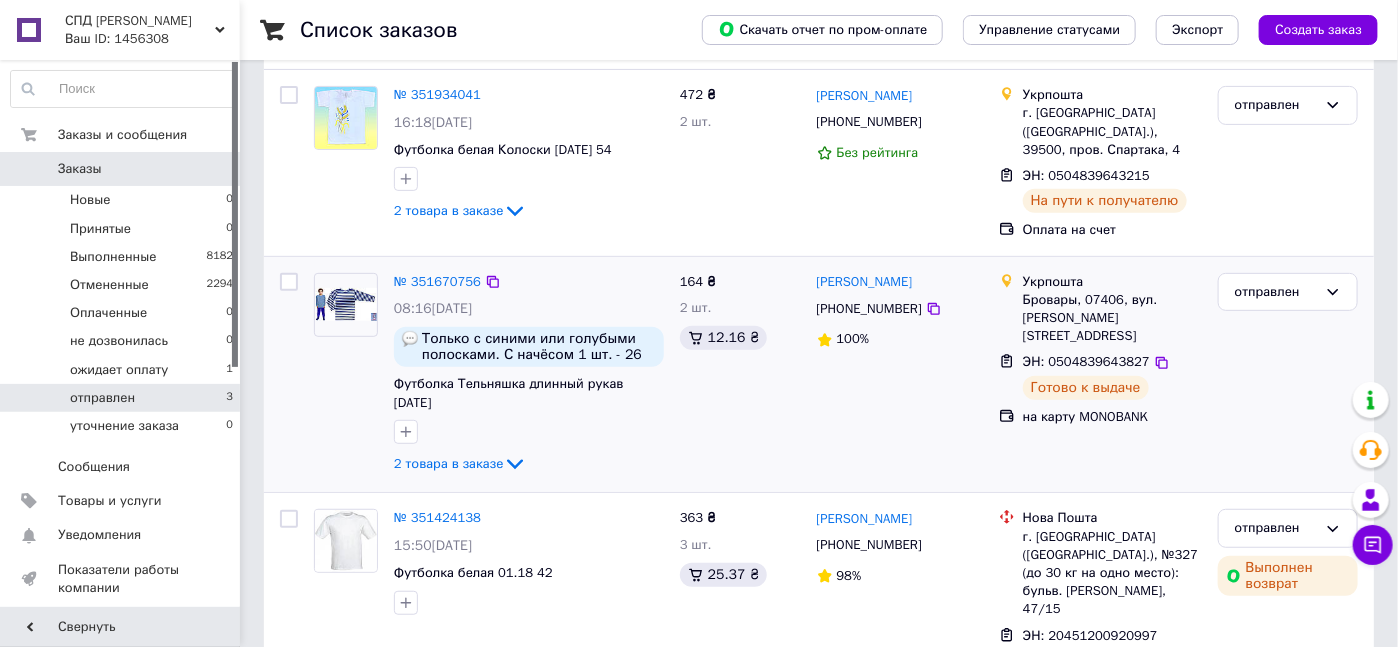 scroll, scrollTop: 235, scrollLeft: 0, axis: vertical 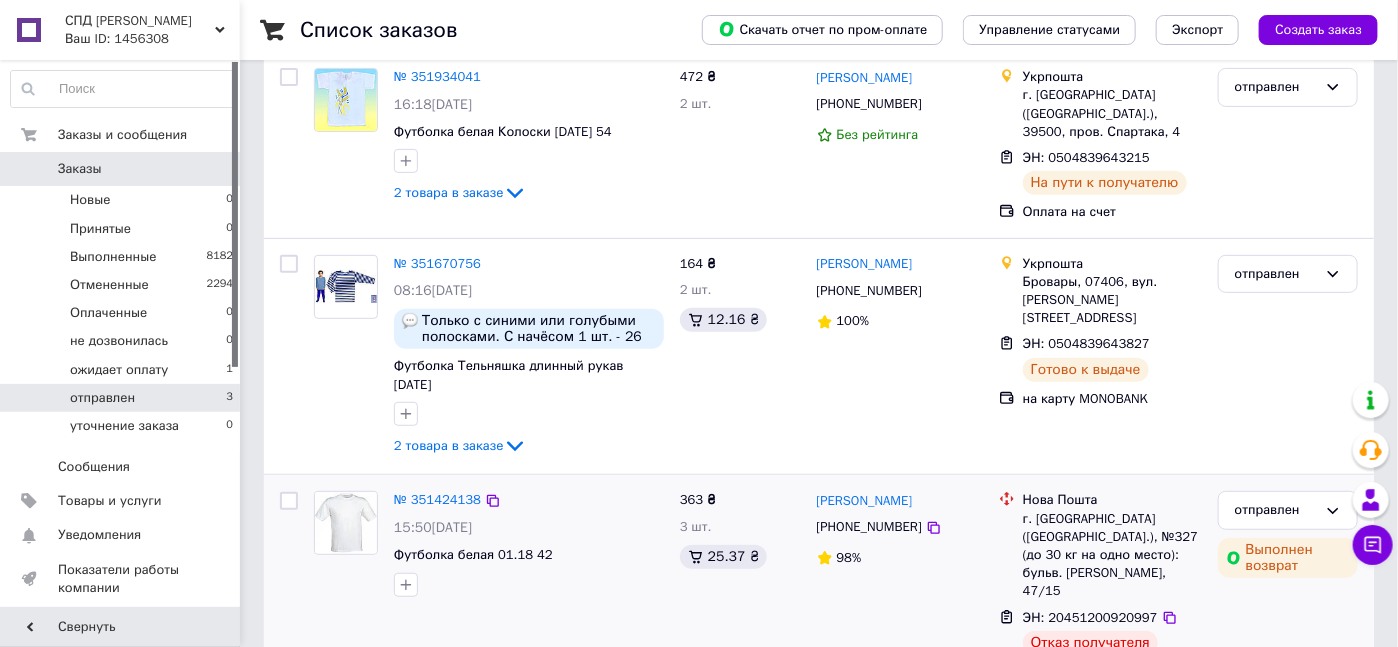 click on "отправлен Выполнен возврат" at bounding box center (1288, 586) 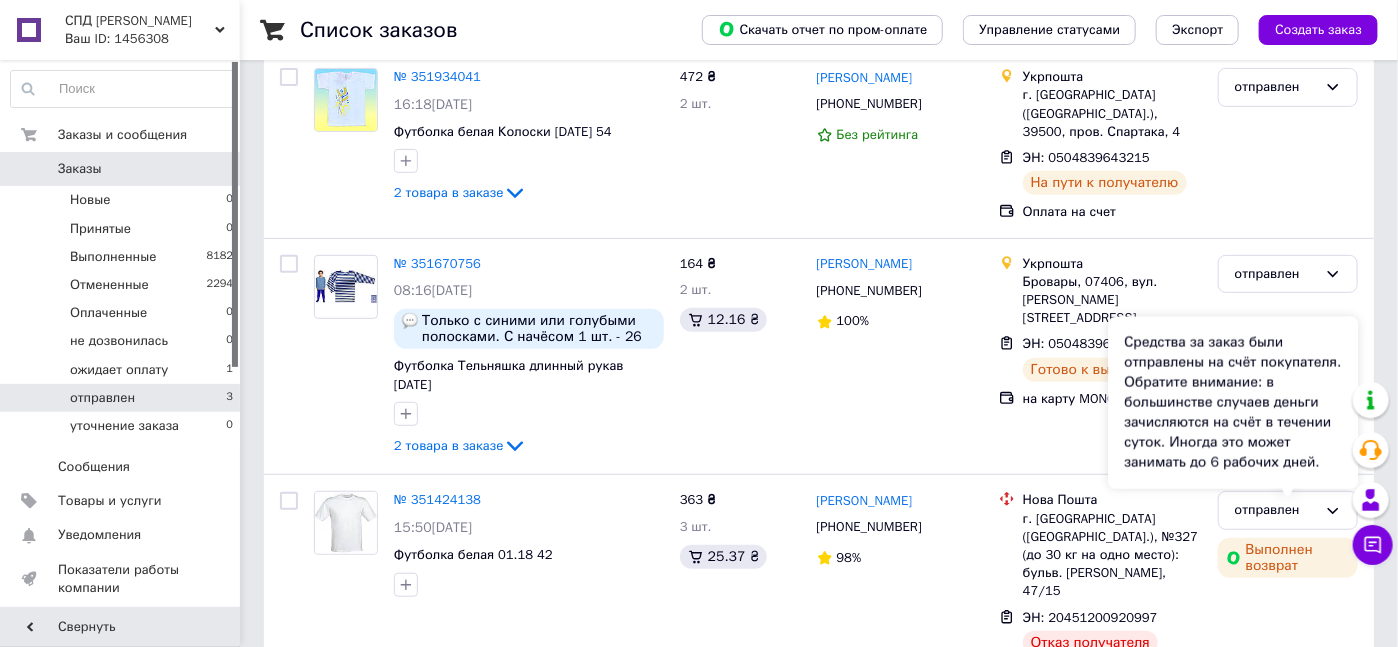 click on "Средства за заказ были отправлены на счёт покупателя.
Обратите внимание: в большинстве случаев деньги зачисляются на
счёт в течении суток. Иногда это может занимать до 6 рабочих дней." at bounding box center [1233, 403] 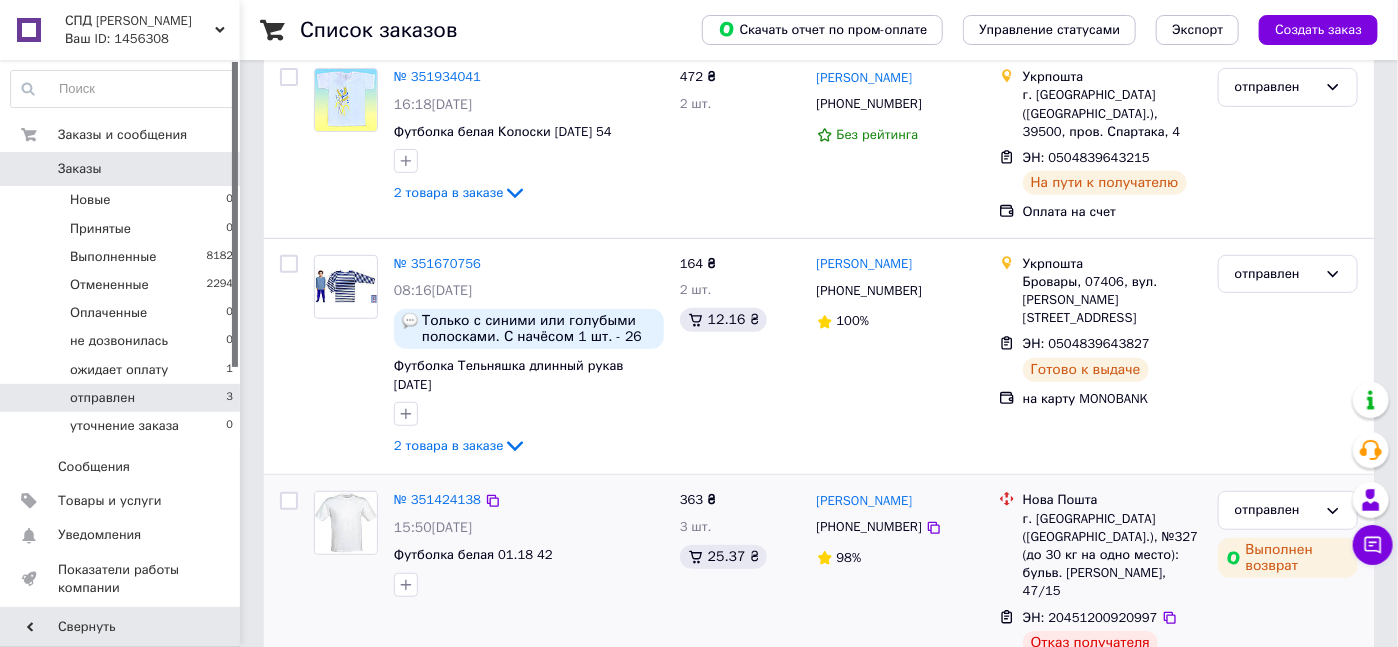 click on "отправлен Выполнен возврат" at bounding box center [1288, 586] 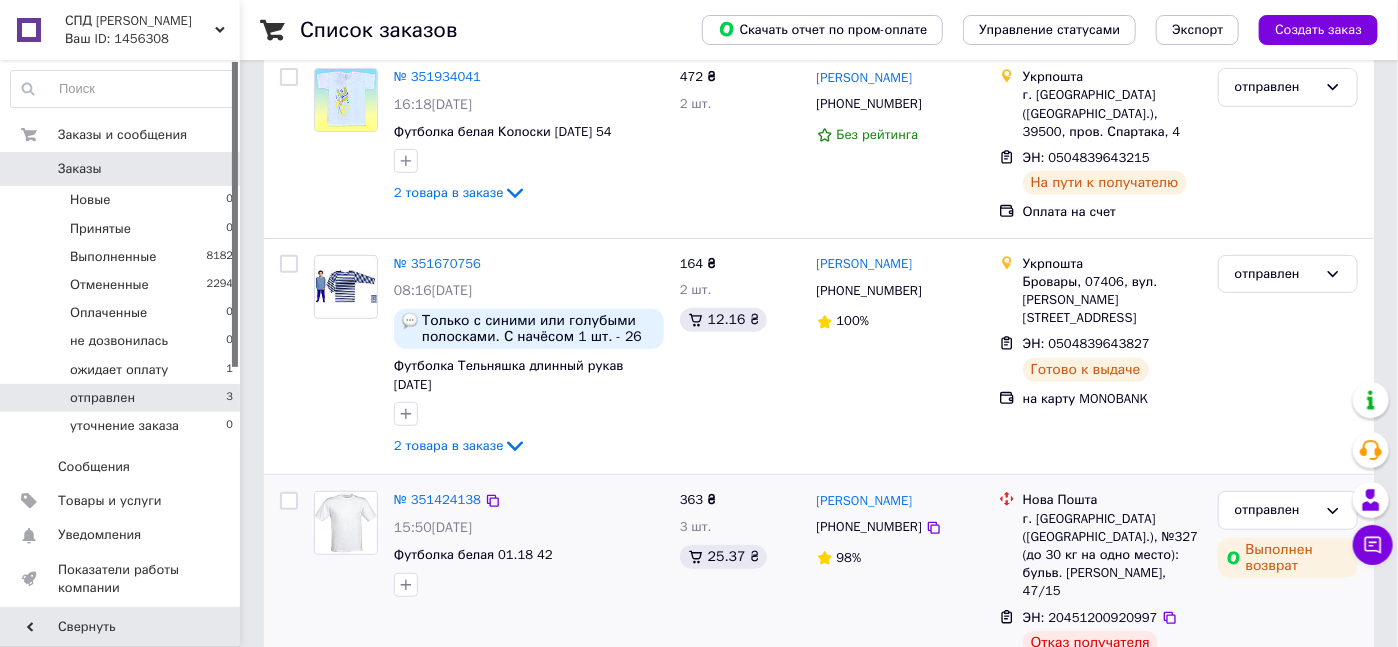 click at bounding box center (289, 501) 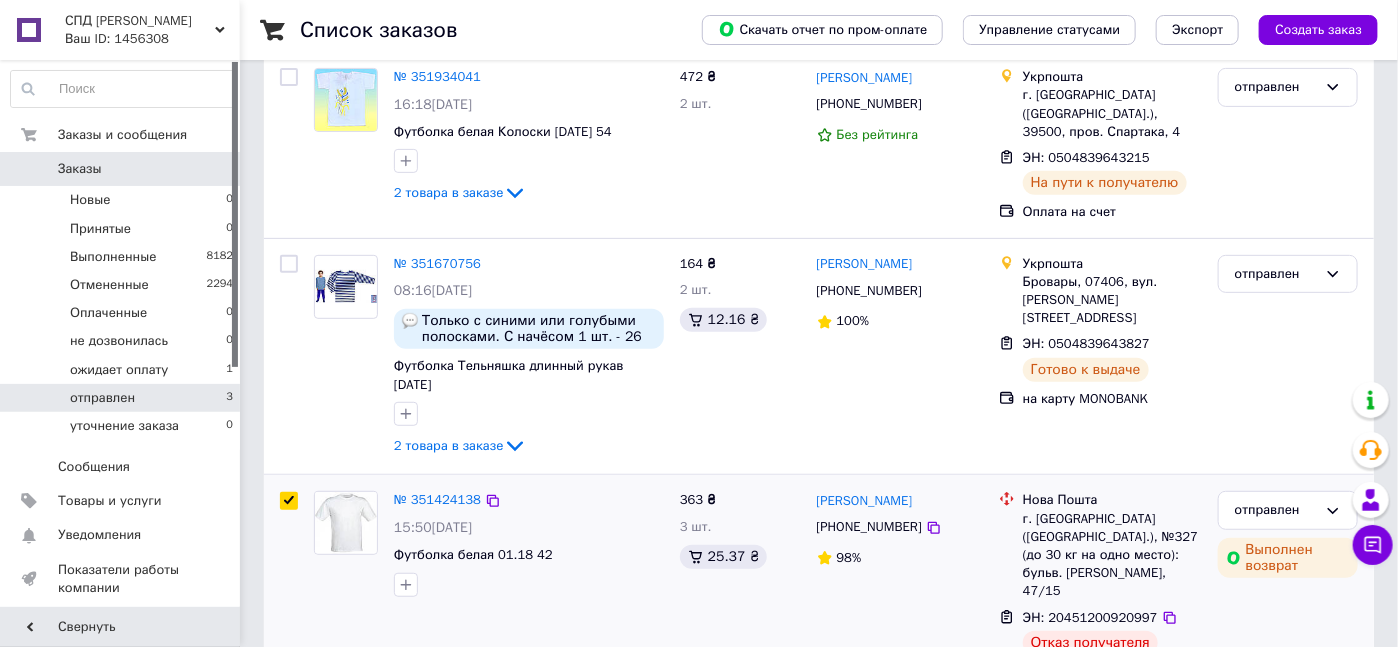 checkbox on "true" 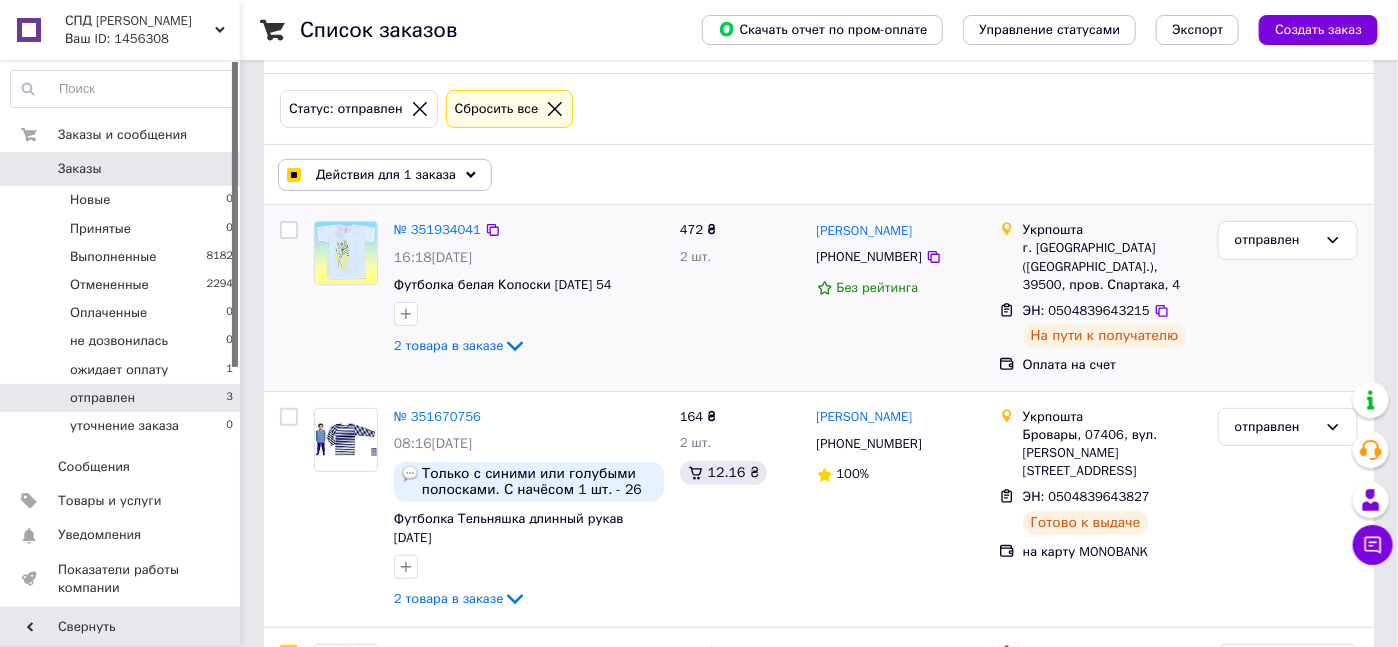 scroll, scrollTop: 0, scrollLeft: 0, axis: both 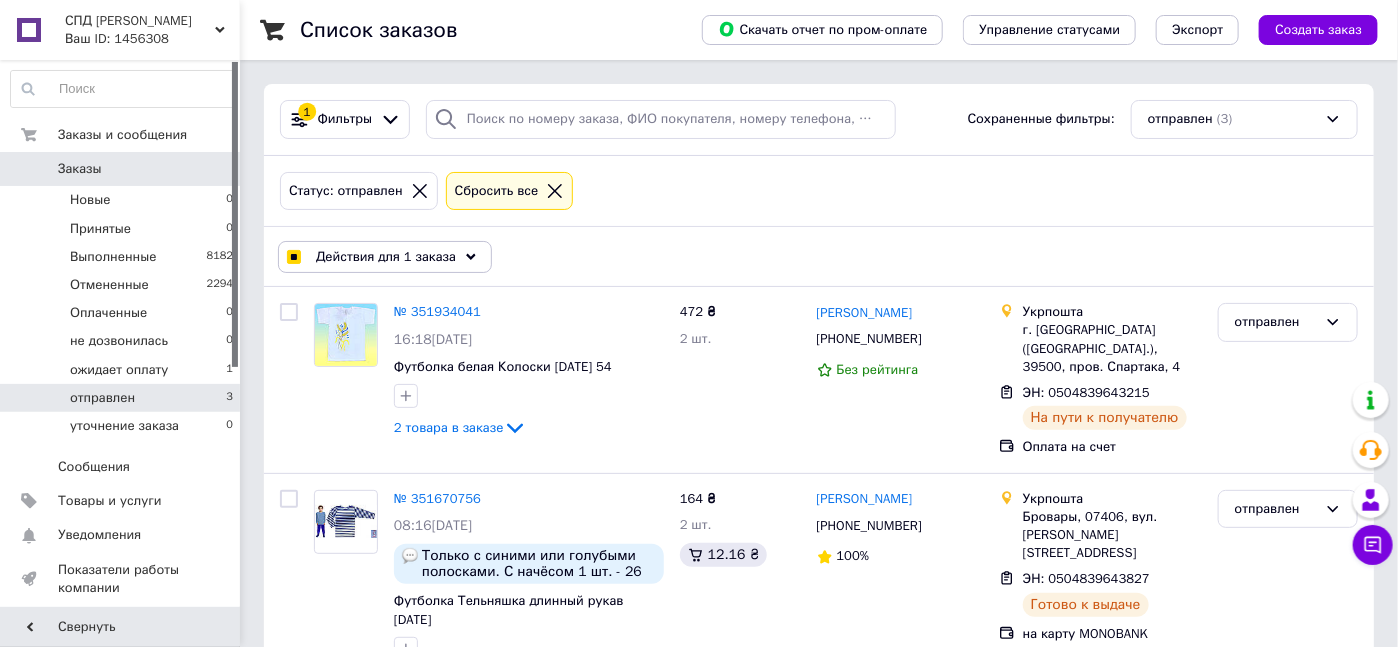 click 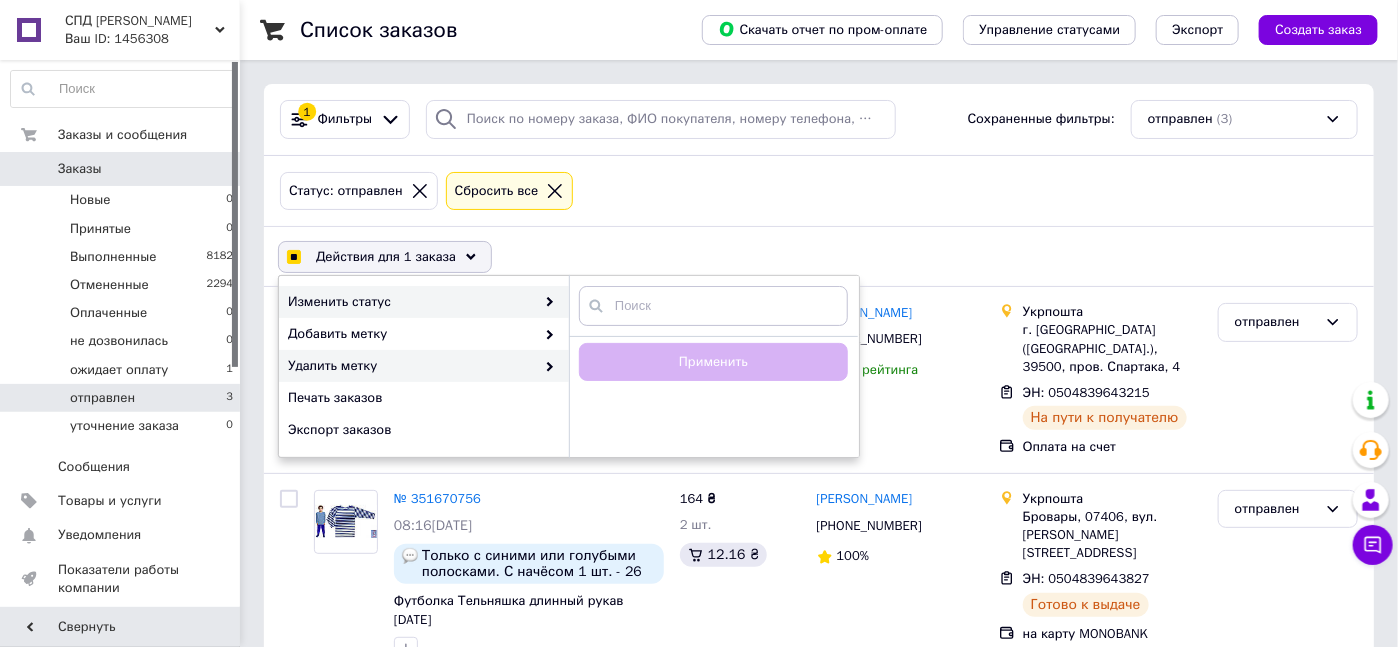 click 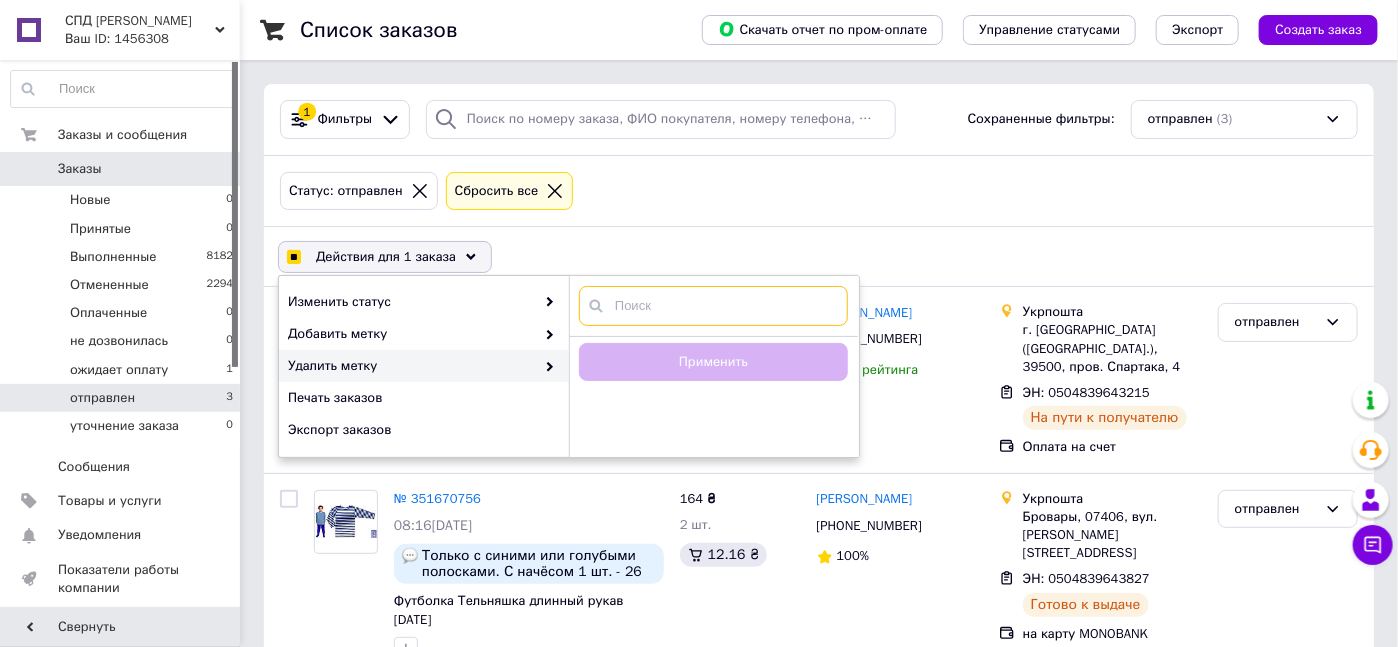 click at bounding box center [713, 306] 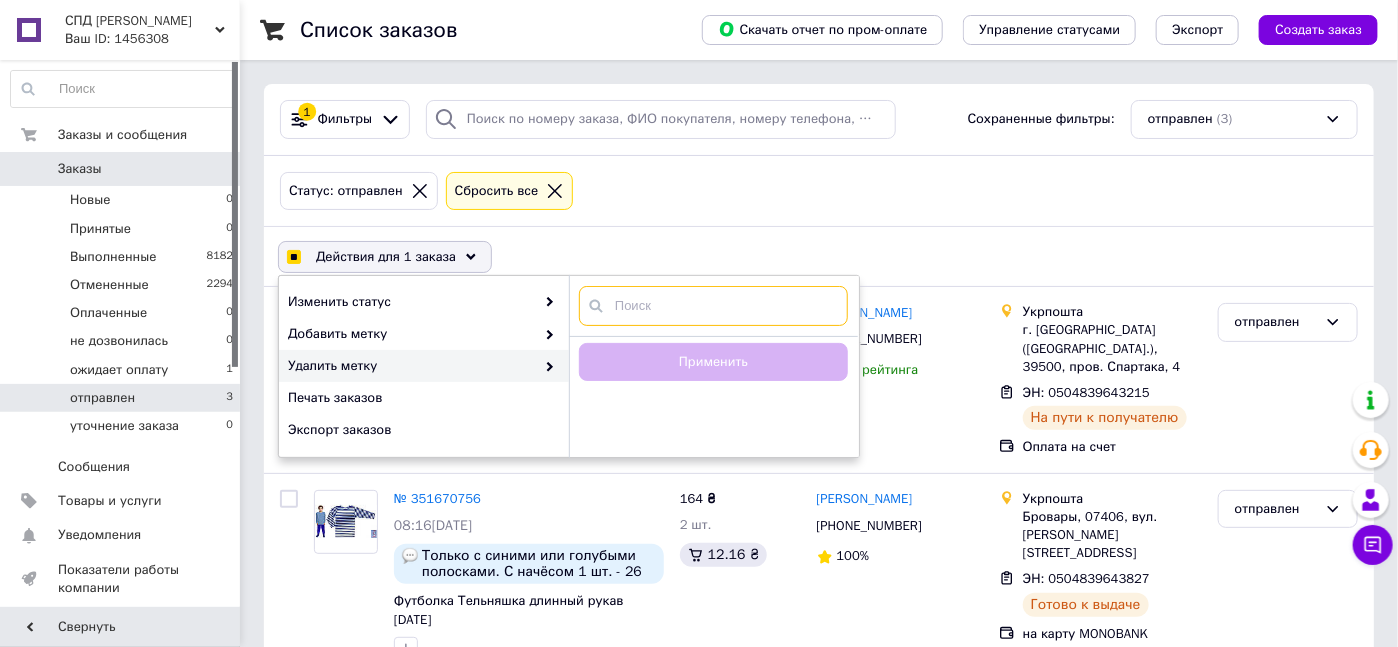 checkbox on "true" 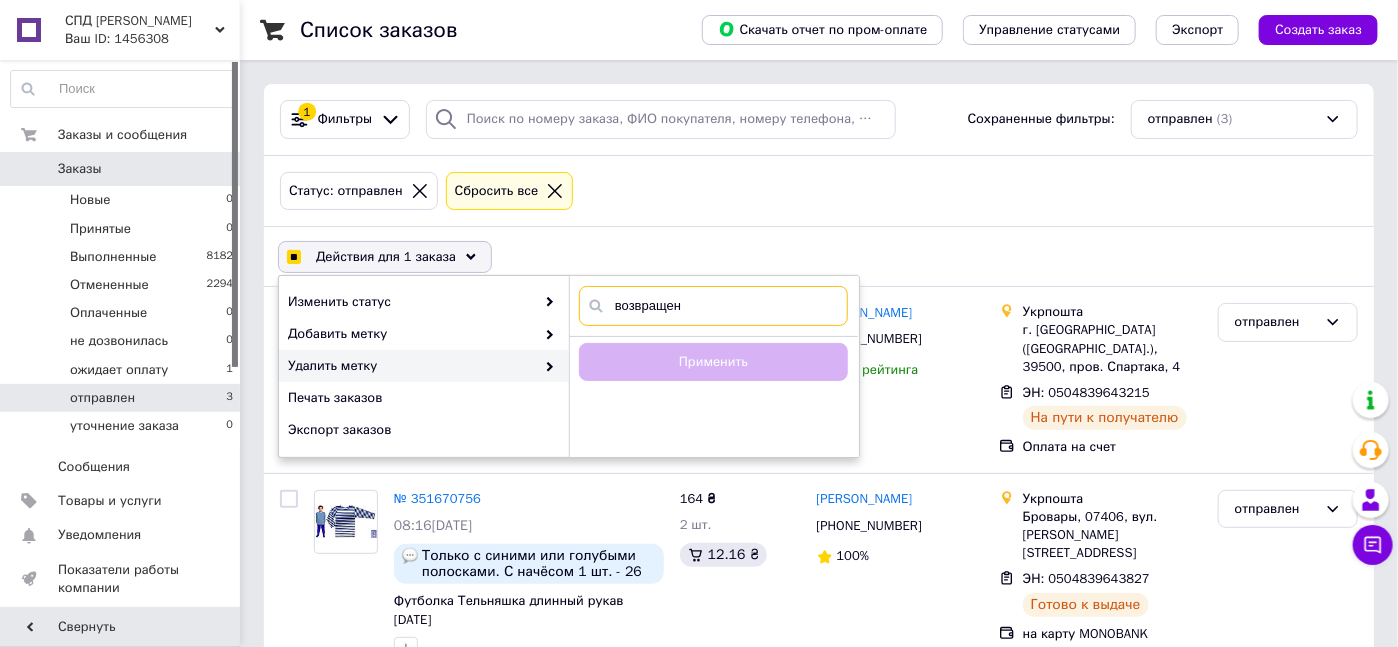 type on "возвращен" 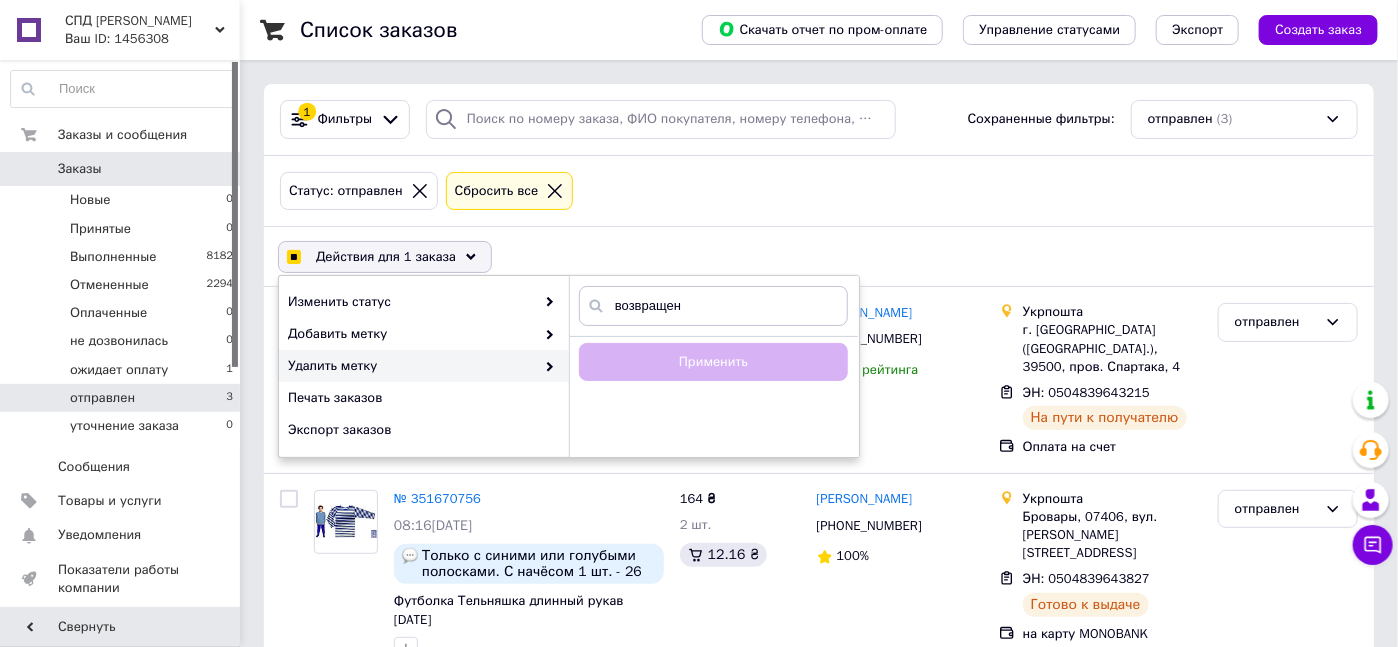 click on "возвращен Создать метку   возвращен Применить" at bounding box center (714, 366) 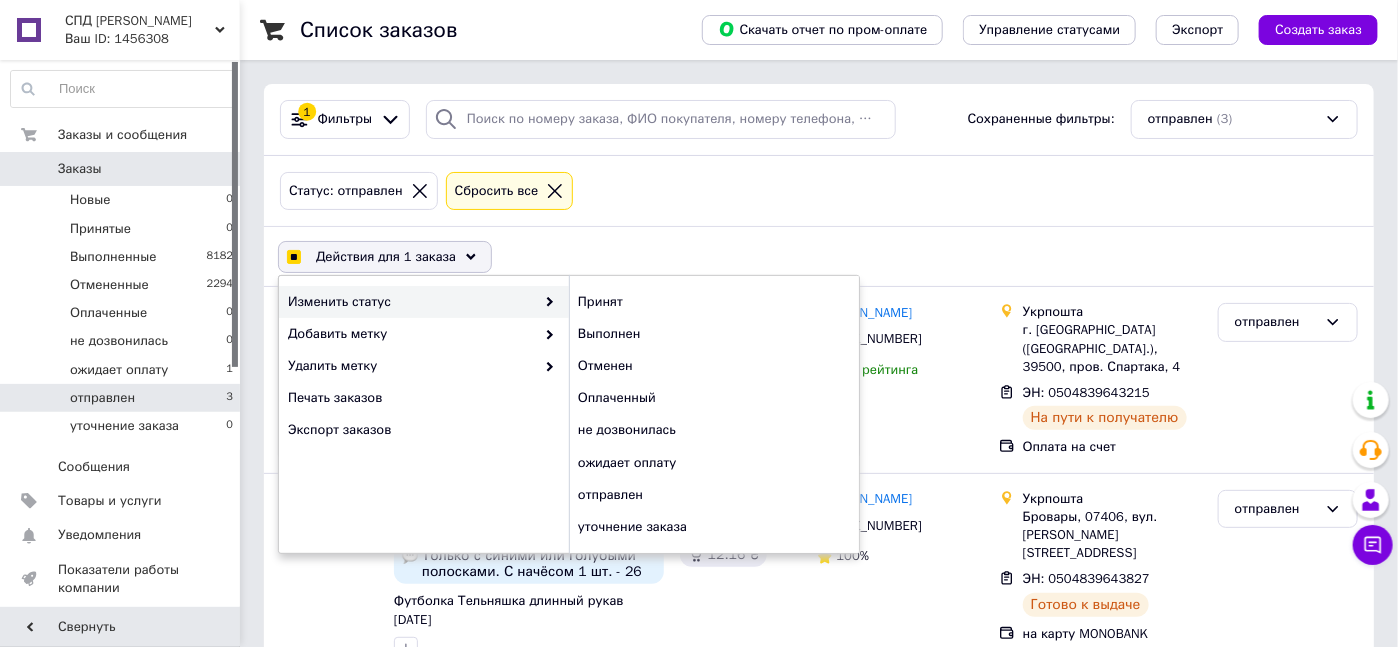 click on "Изменить статус" at bounding box center (411, 302) 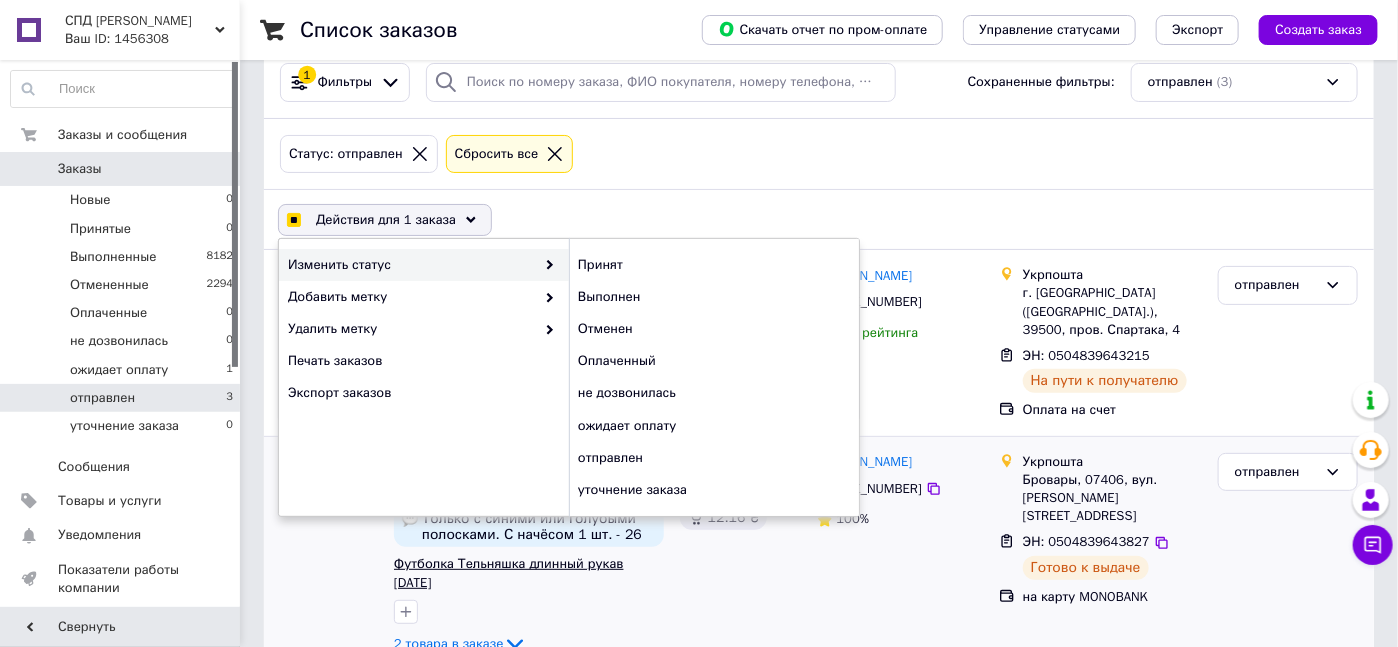 scroll, scrollTop: 0, scrollLeft: 0, axis: both 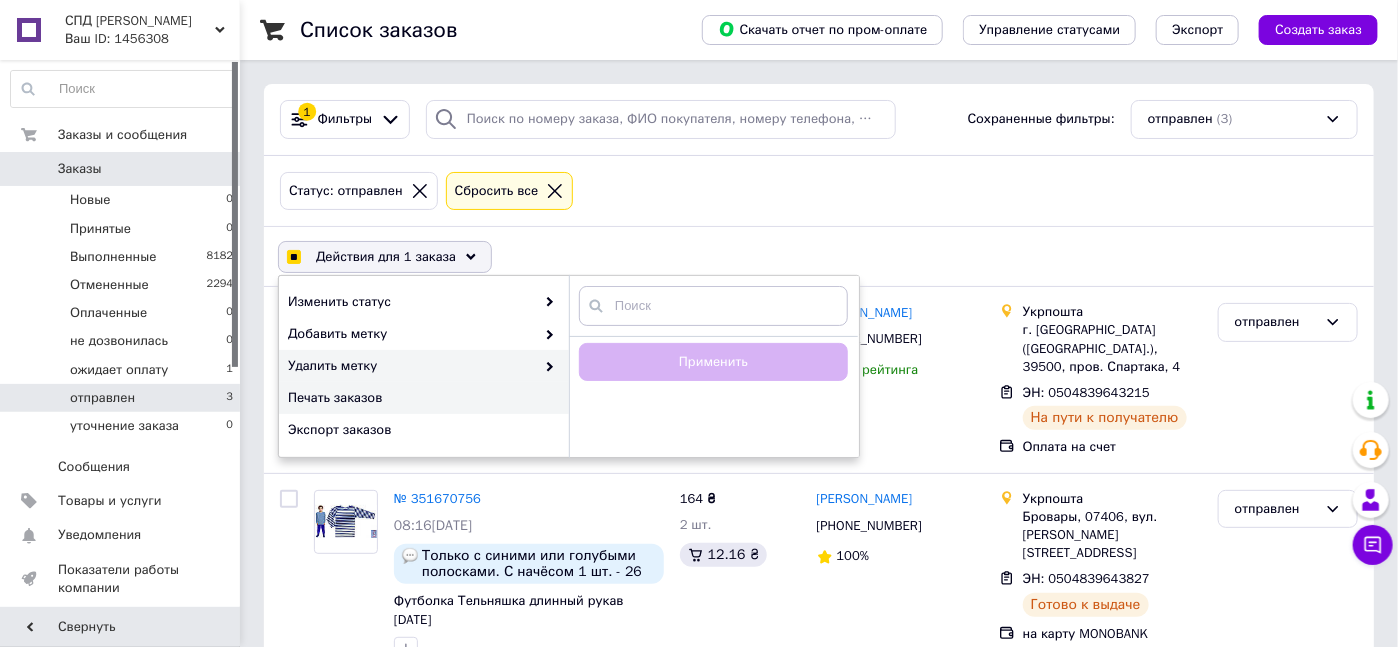 checkbox on "true" 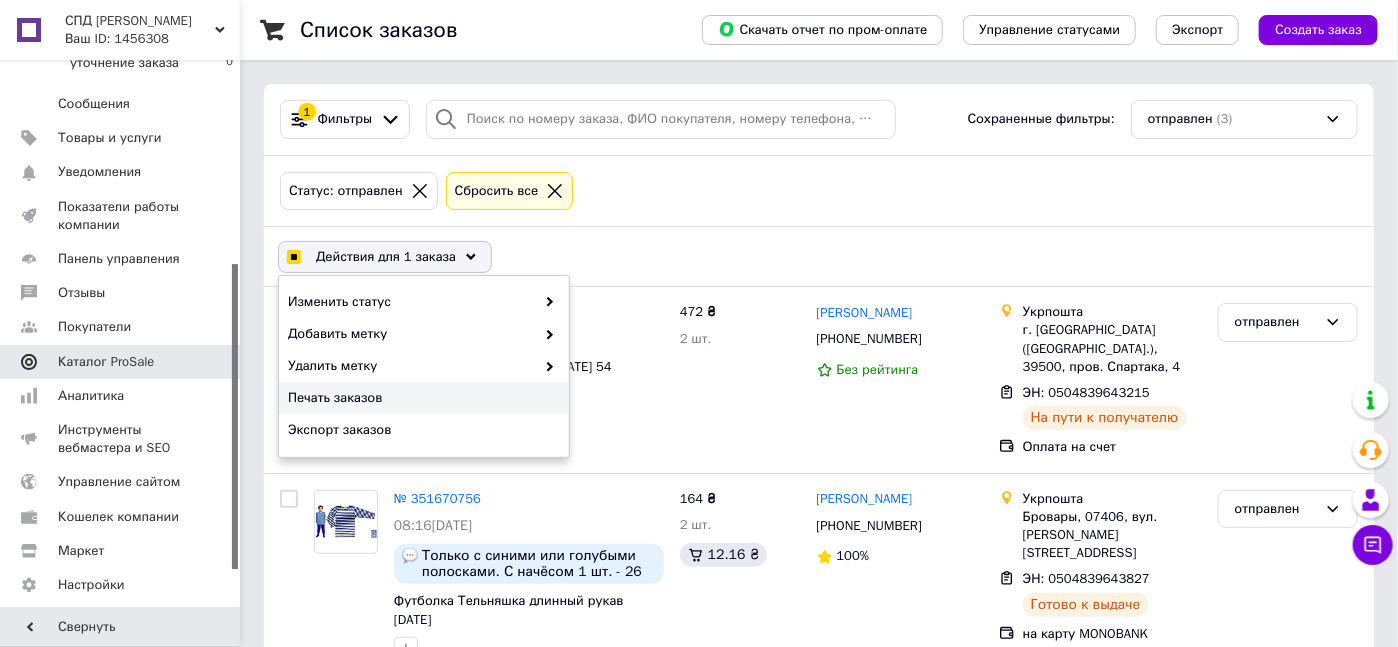 scroll, scrollTop: 400, scrollLeft: 0, axis: vertical 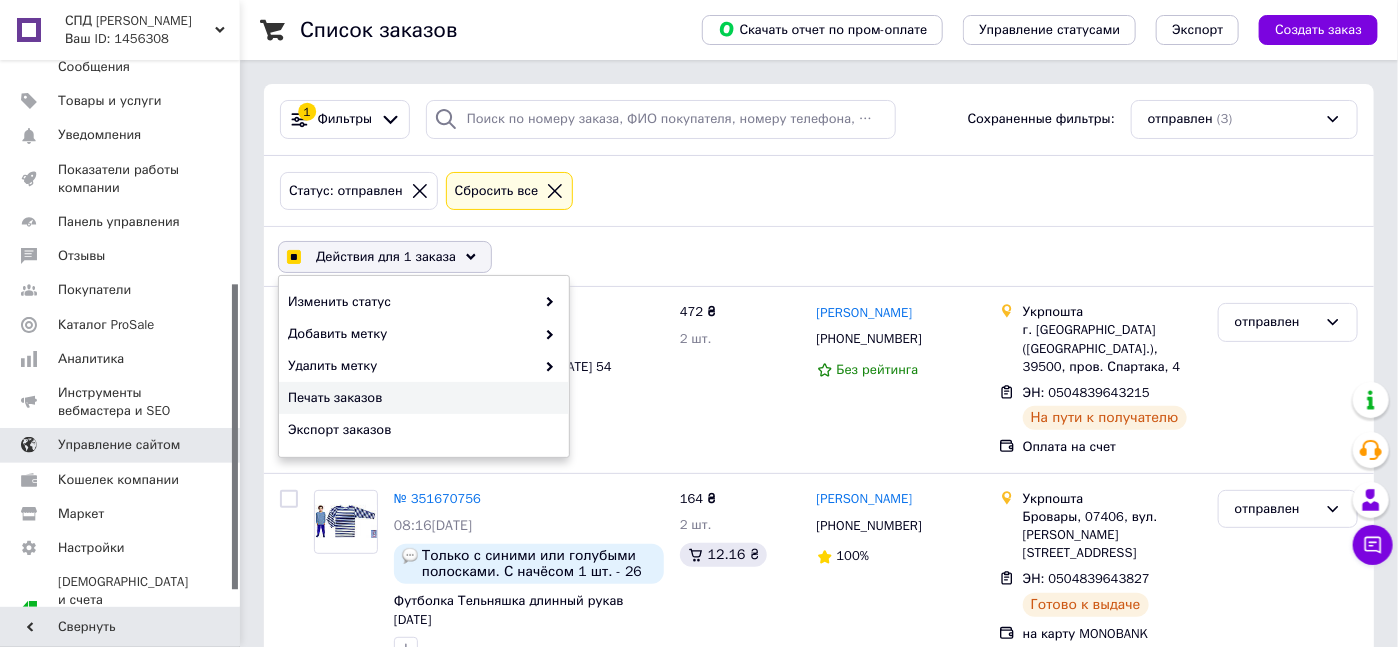 click on "Управление сайтом" at bounding box center [119, 445] 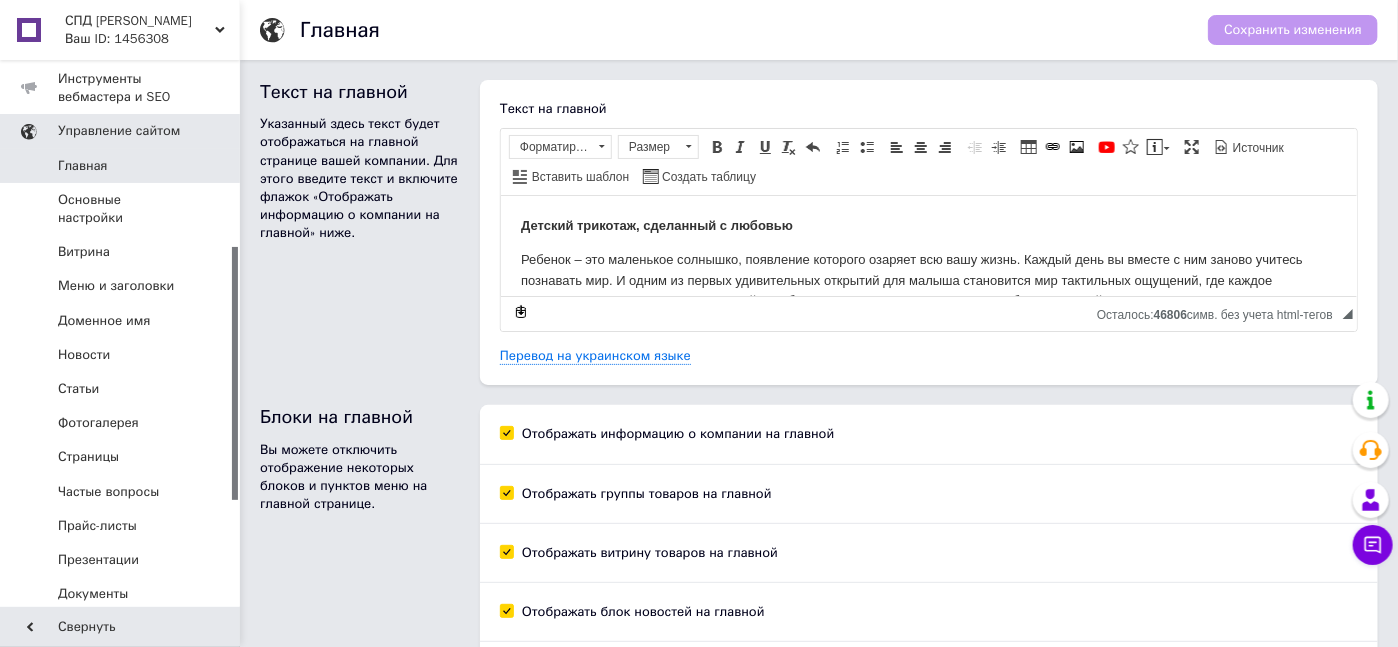 scroll, scrollTop: 0, scrollLeft: 0, axis: both 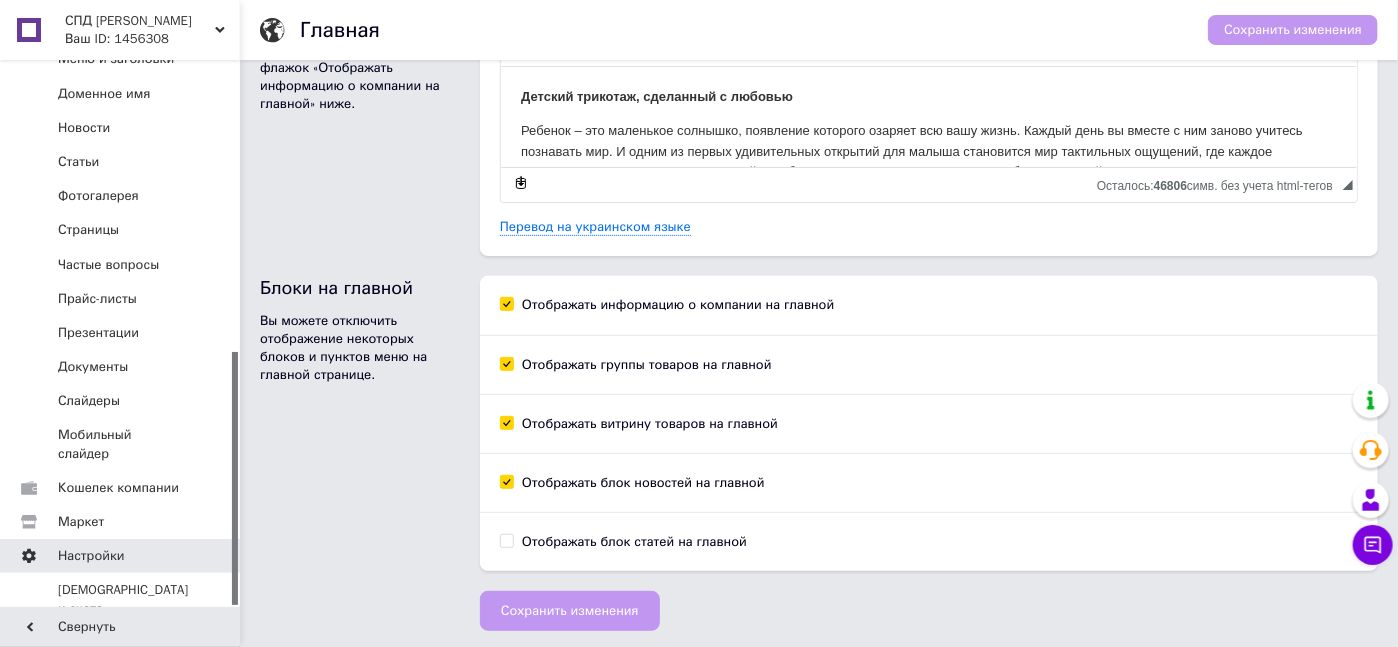 click on "Настройки" at bounding box center (121, 556) 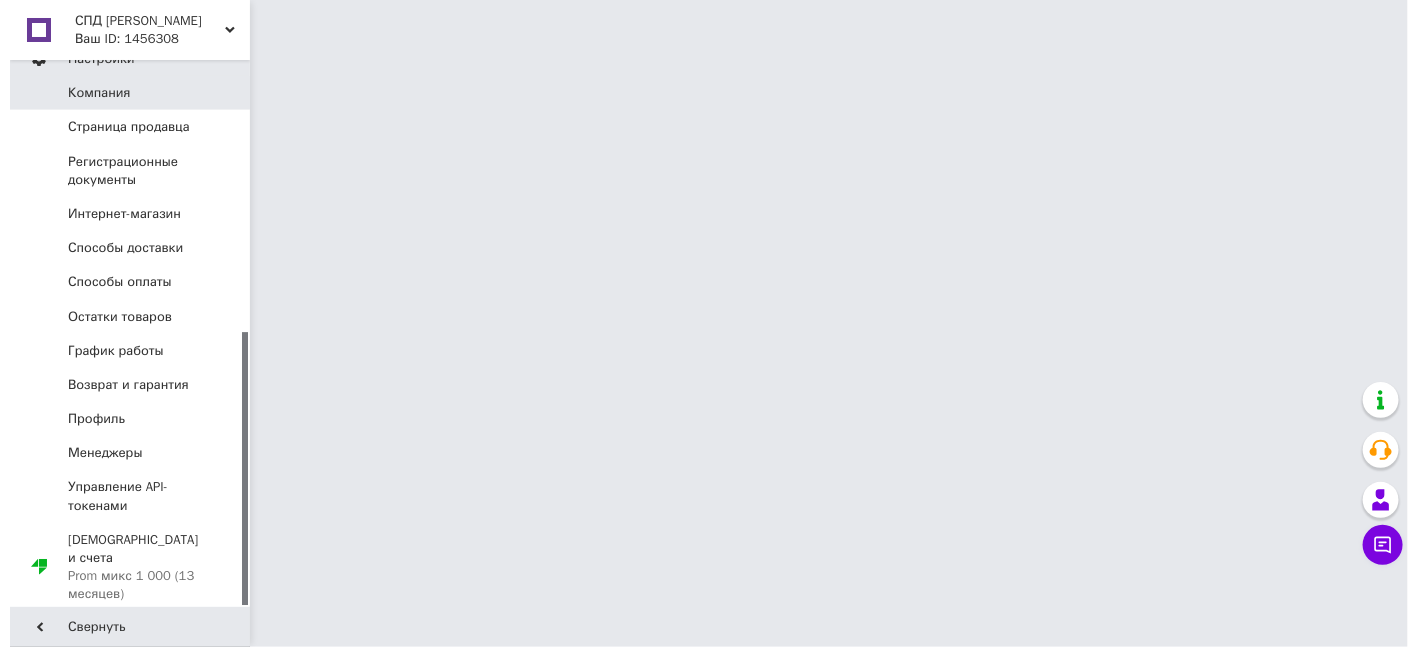 scroll, scrollTop: 0, scrollLeft: 0, axis: both 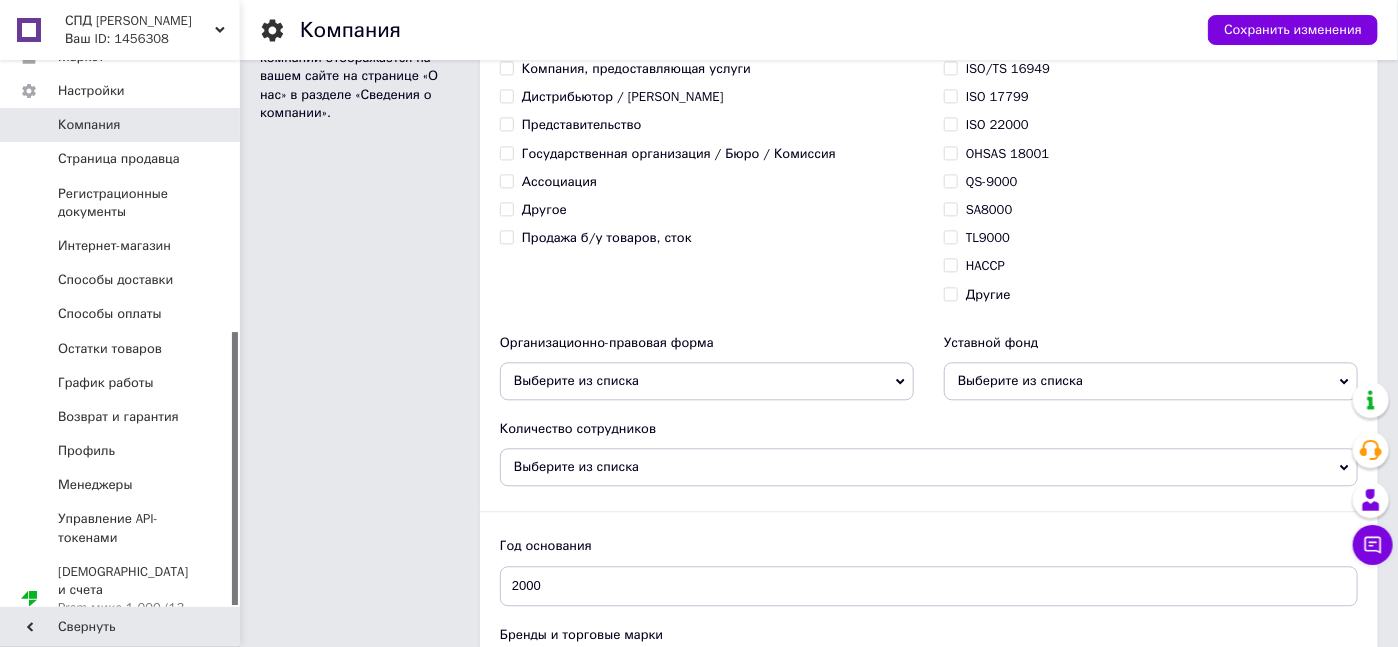 click 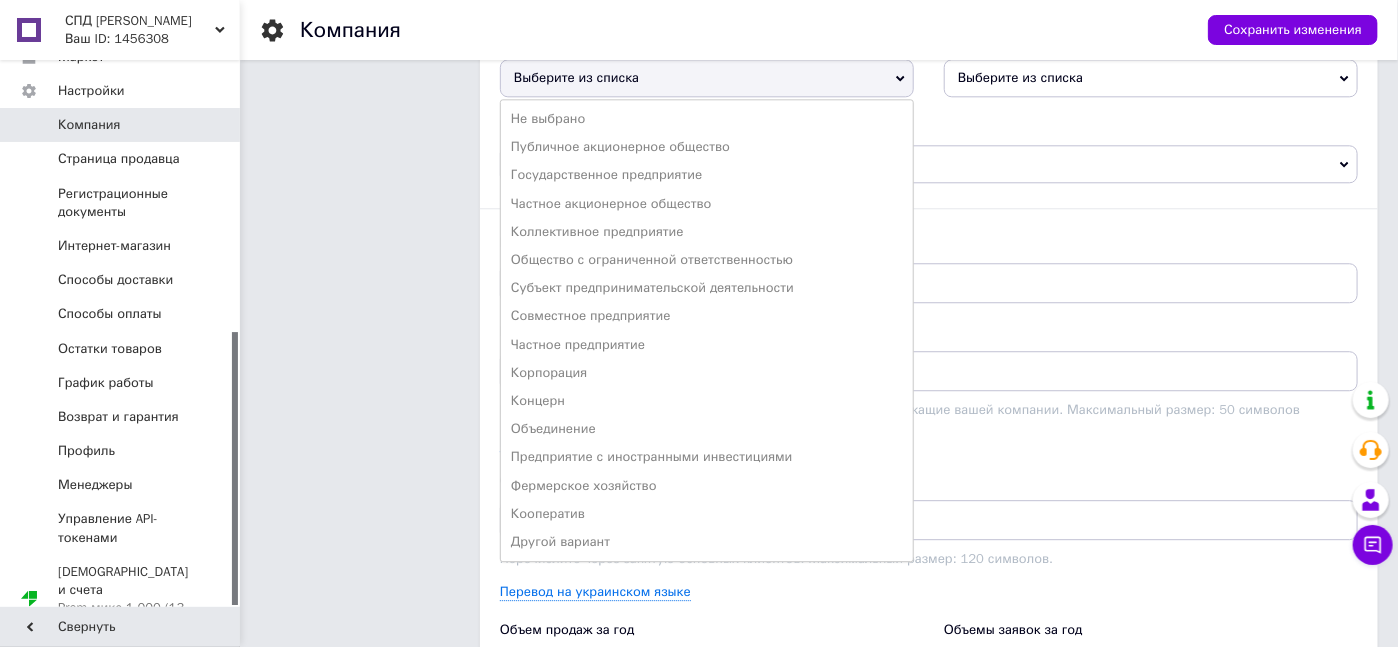 scroll, scrollTop: 2000, scrollLeft: 0, axis: vertical 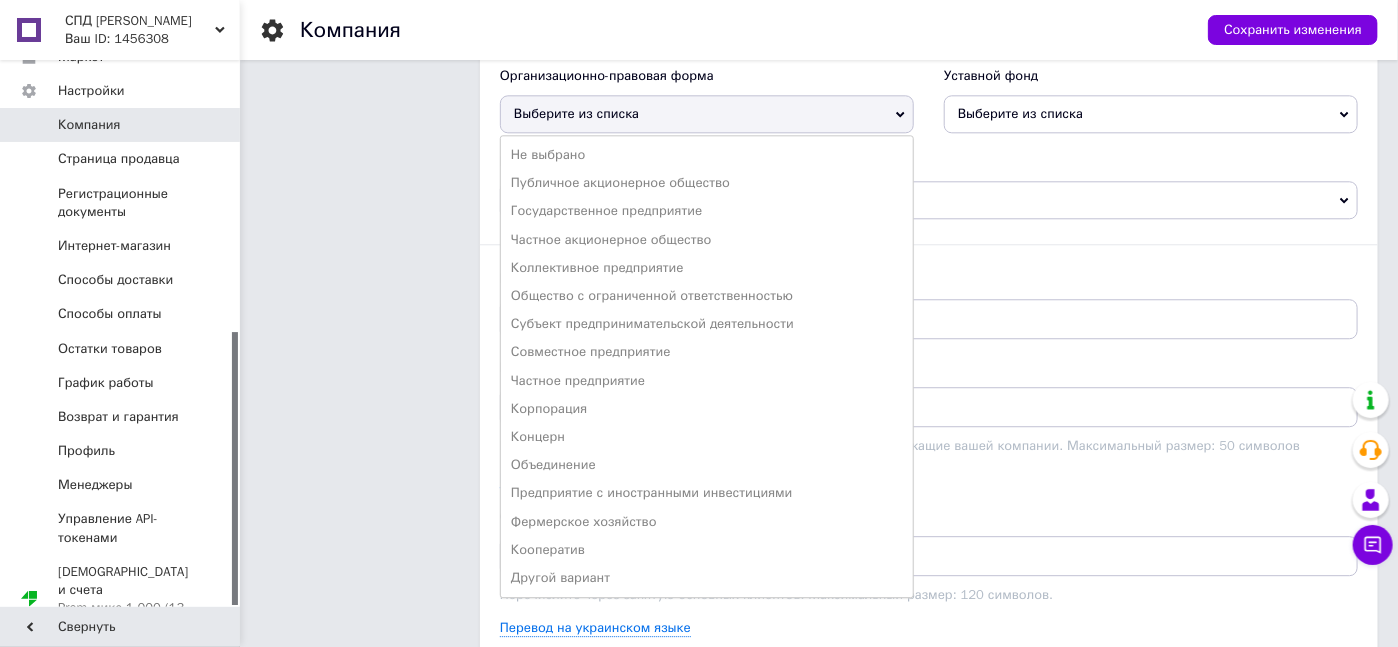 click on "Дополнительная информация о компании Дополнительная информация о компании отображается на вашем сайте на странице
«О нас» в разделе «Сведения о компании»." at bounding box center [360, 373] 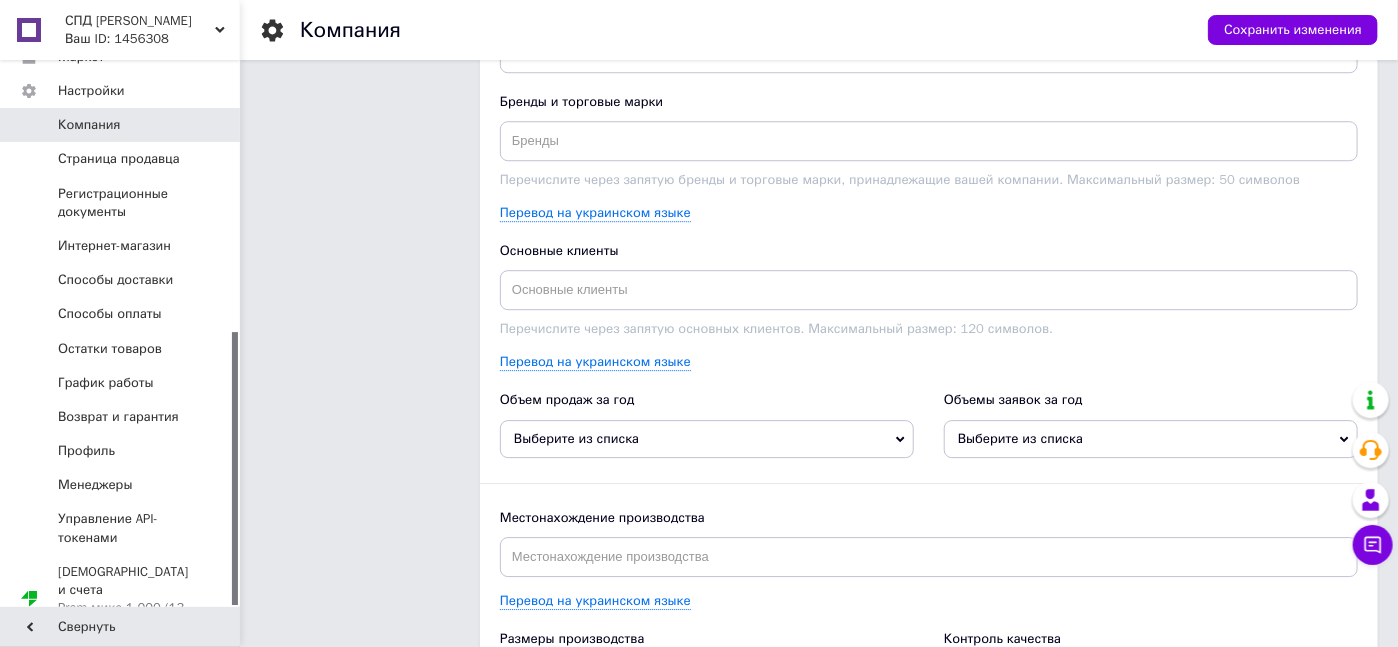 scroll, scrollTop: 2400, scrollLeft: 0, axis: vertical 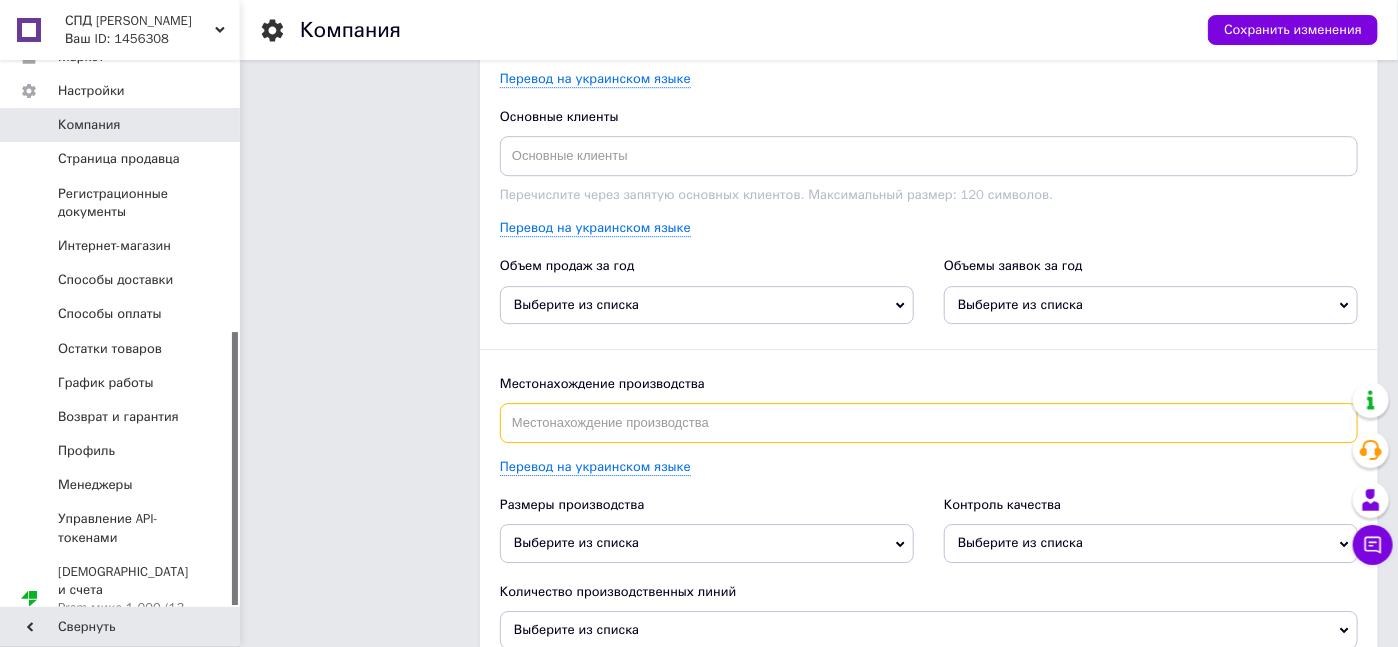 click at bounding box center (929, 423) 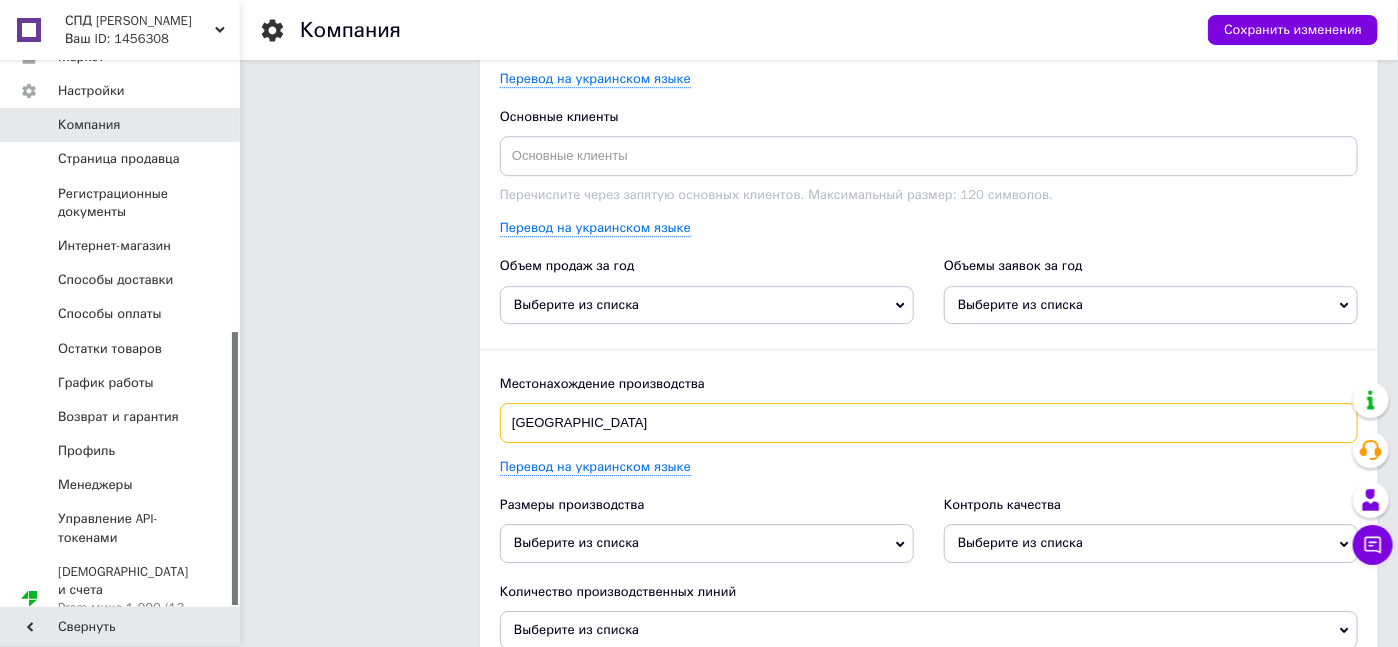 type on "[GEOGRAPHIC_DATA]" 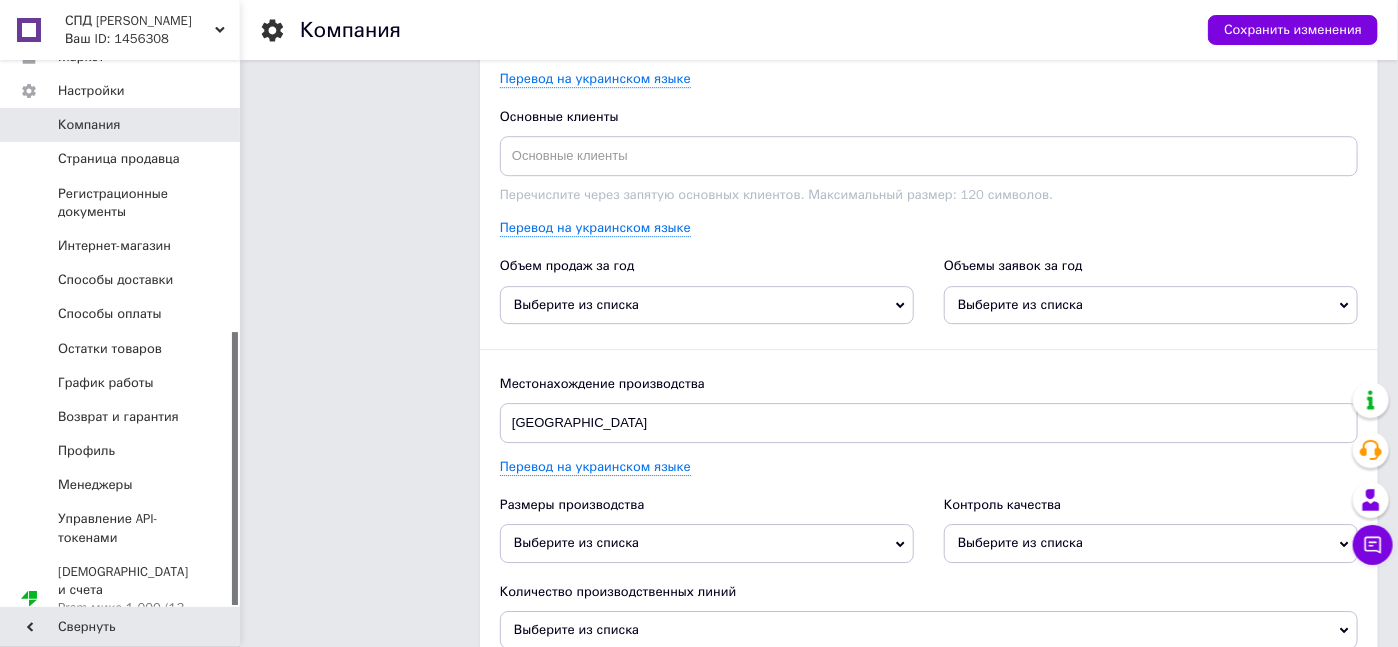 click on "Дополнительная информация о компании Дополнительная информация о компании отображается на вашем сайте на странице
«О нас» в разделе «Сведения о компании»." at bounding box center (360, -27) 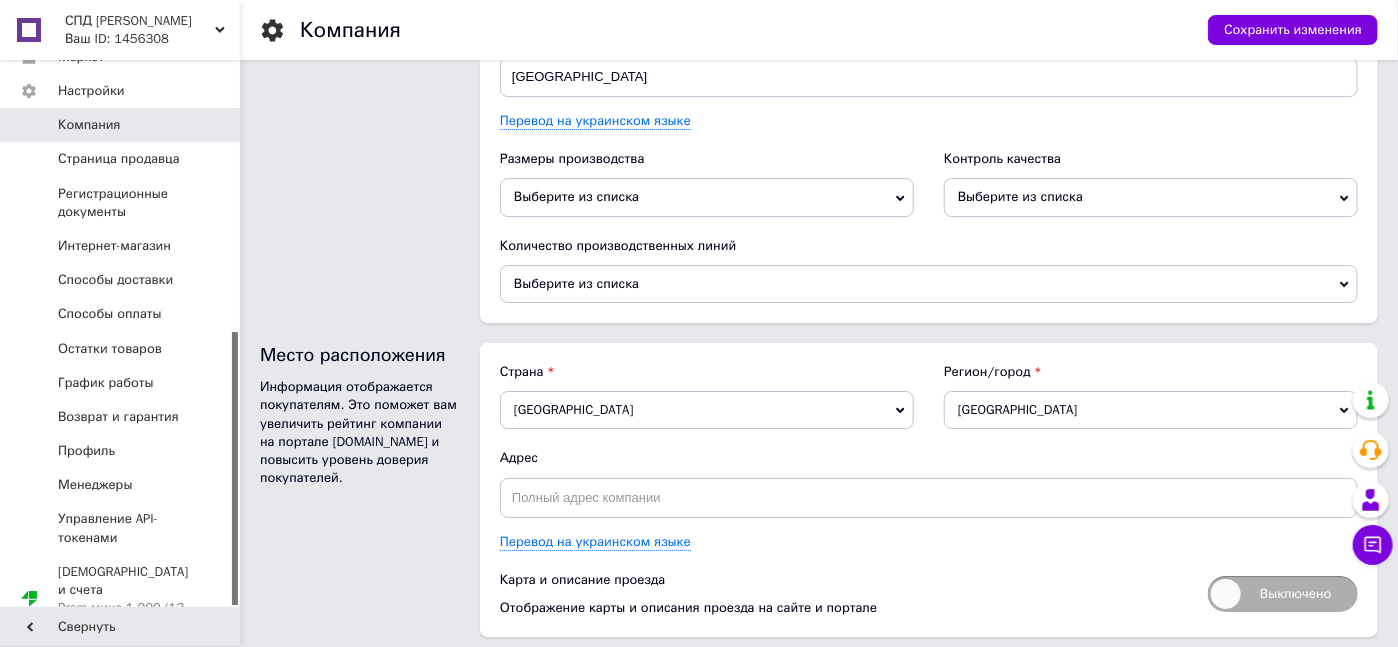 scroll, scrollTop: 2782, scrollLeft: 0, axis: vertical 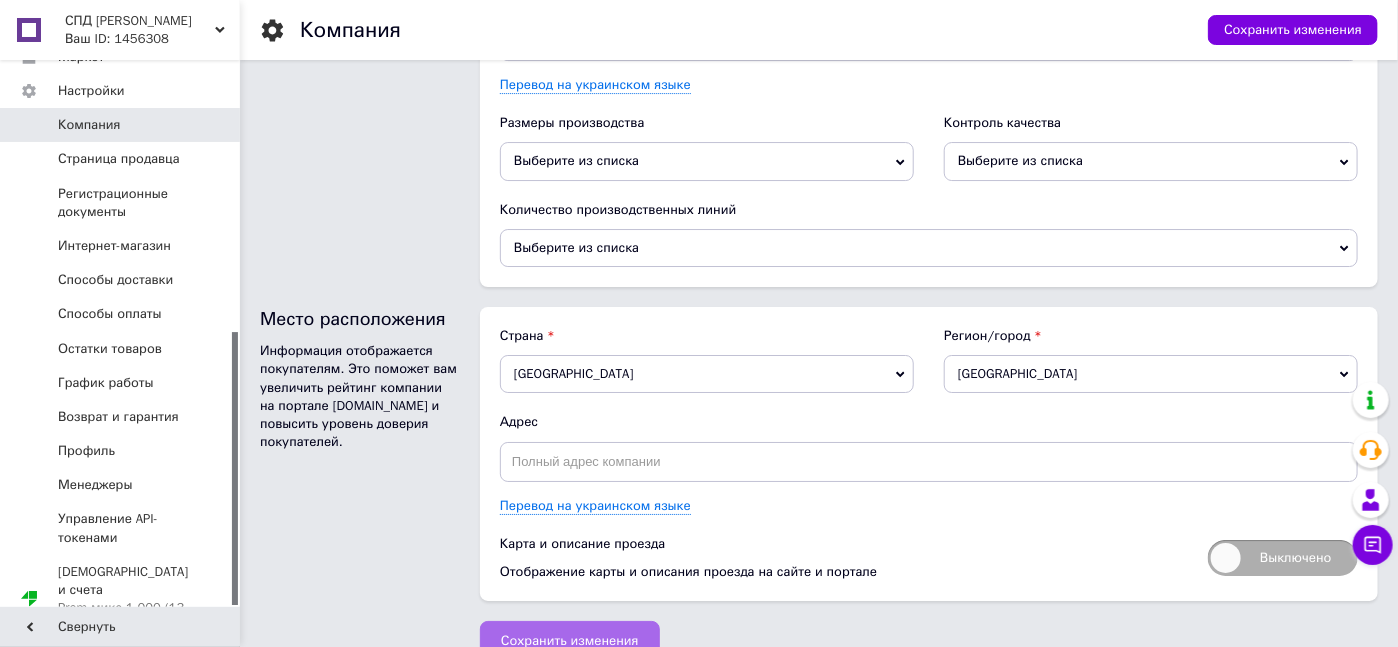 click on "Сохранить изменения" at bounding box center [570, 641] 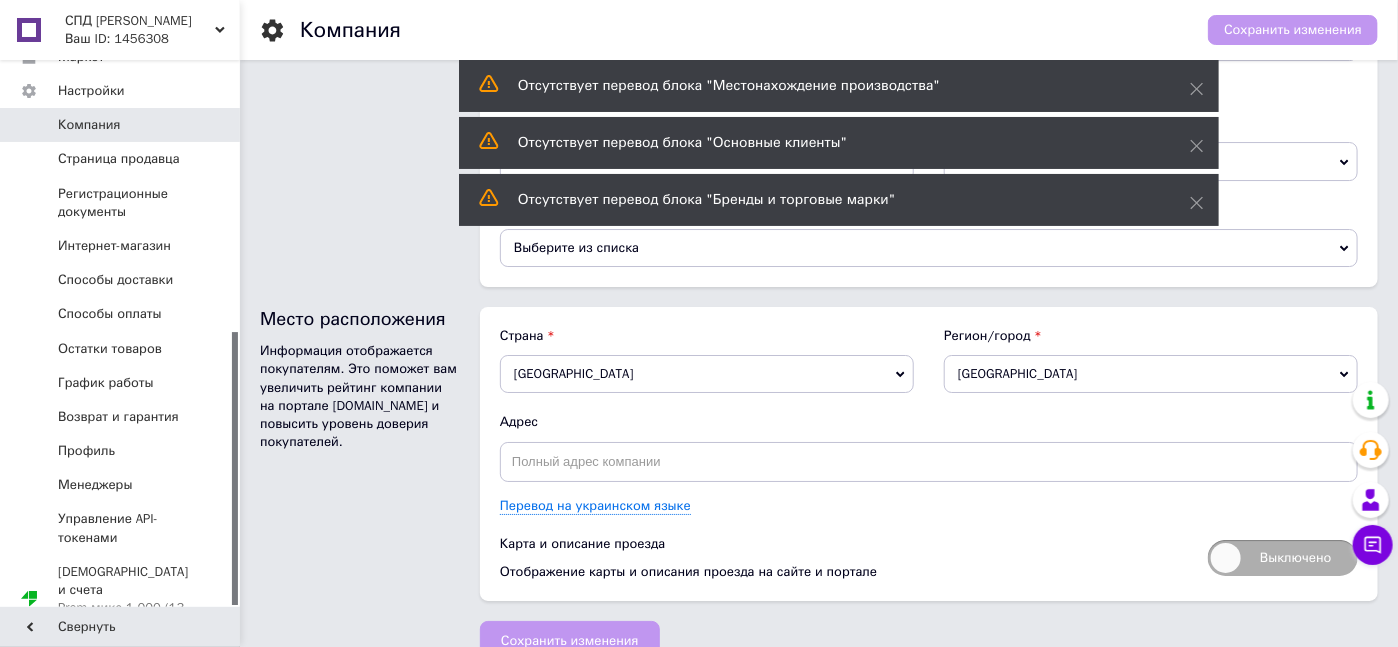 click on "Место расположения Информация отображается покупателям. Это поможет вам увеличить
рейтинг компании на портале [DOMAIN_NAME] и повысить уровень доверия покупателей." at bounding box center [360, 454] 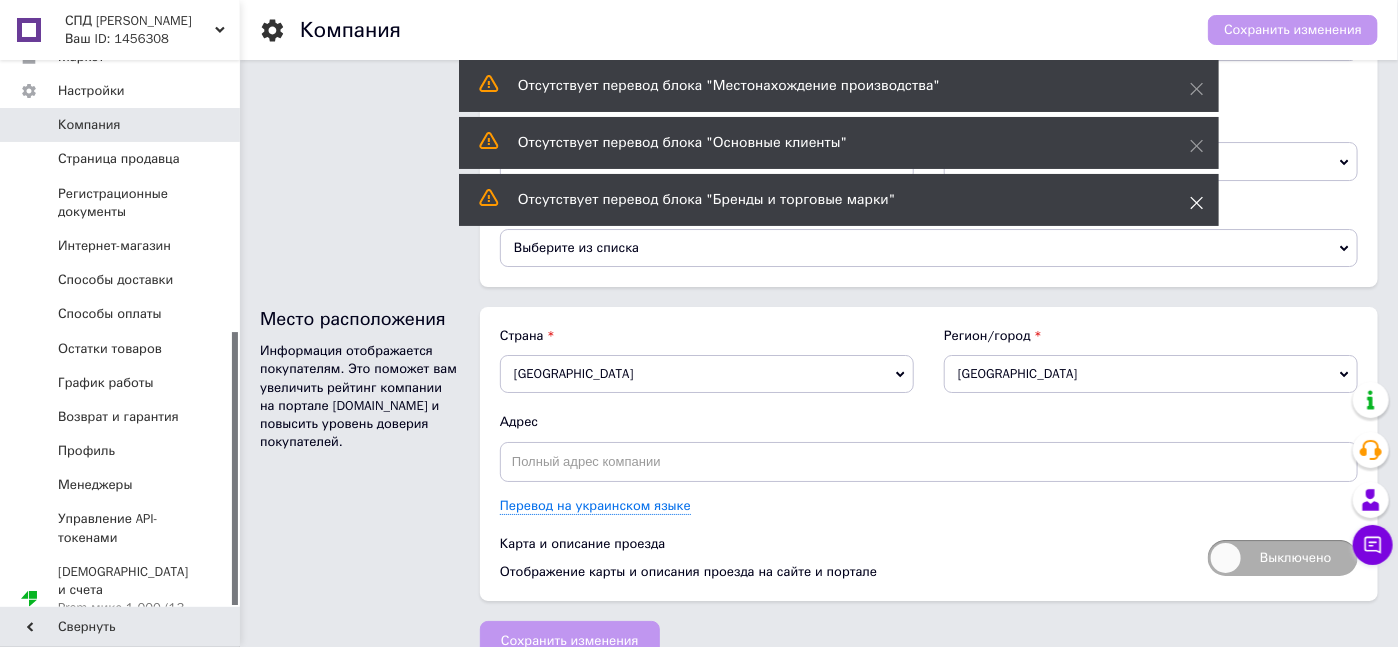 click 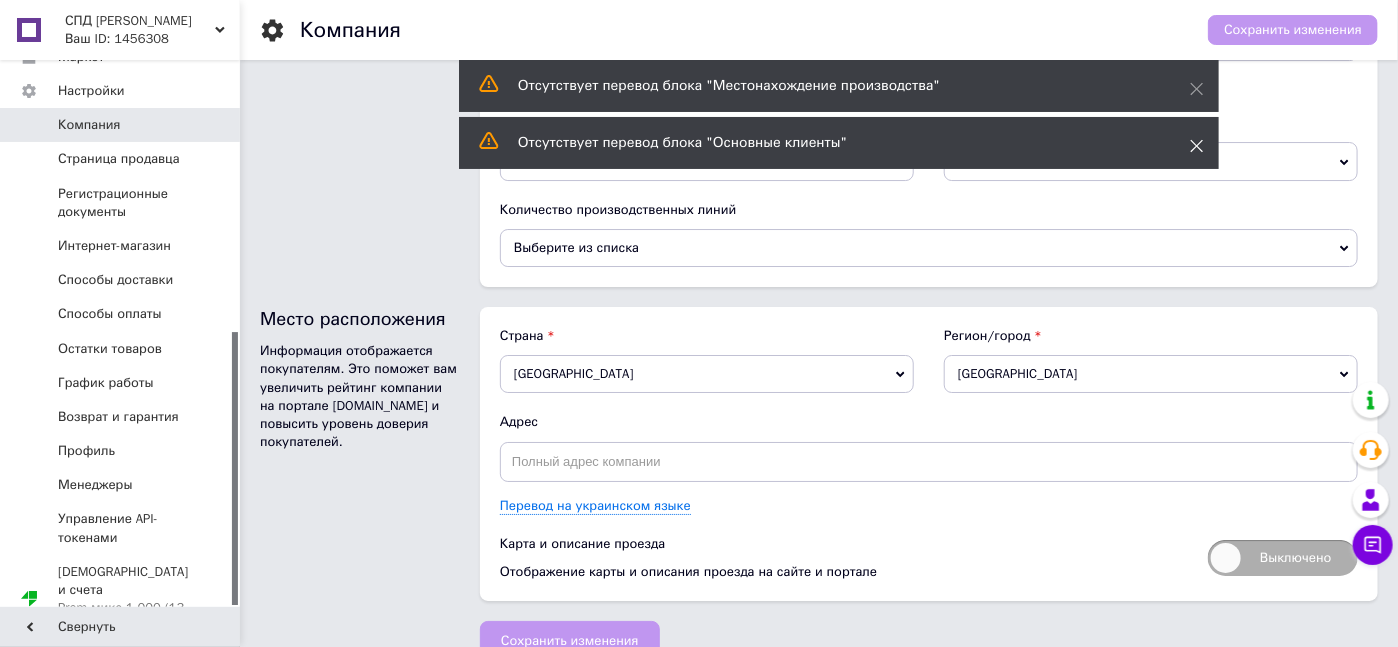 click at bounding box center (1197, 146) 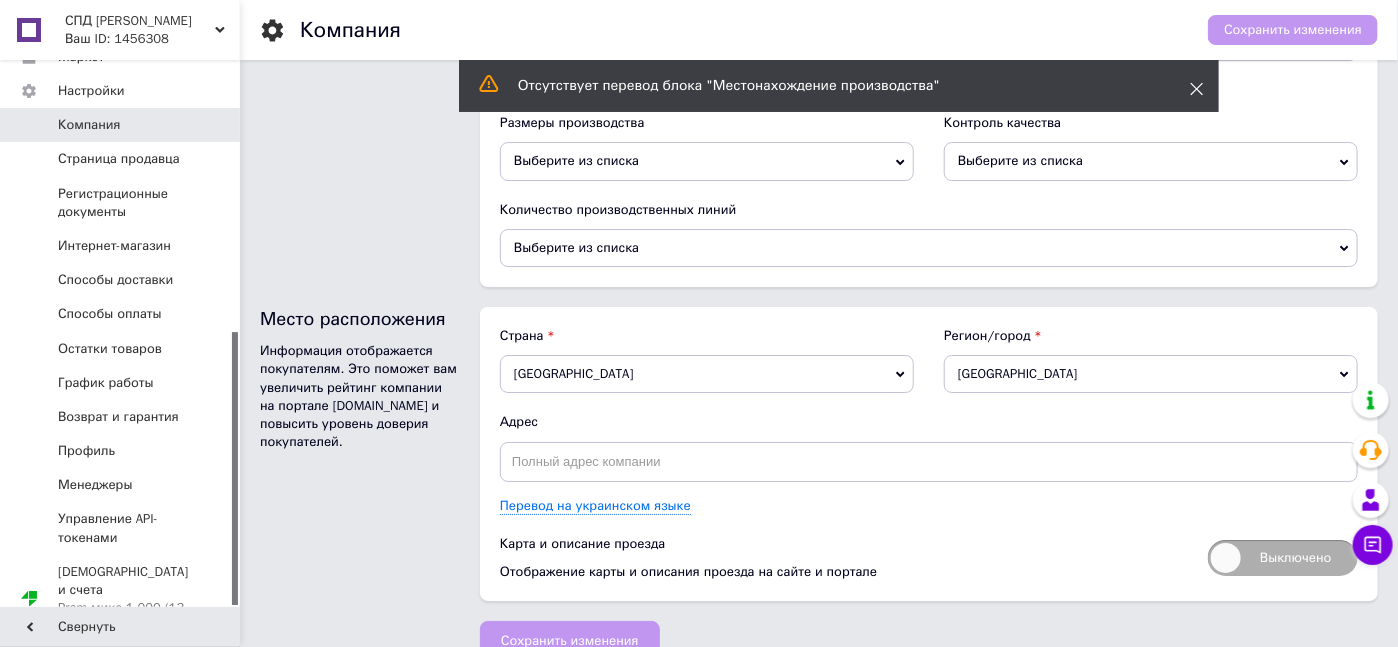 click 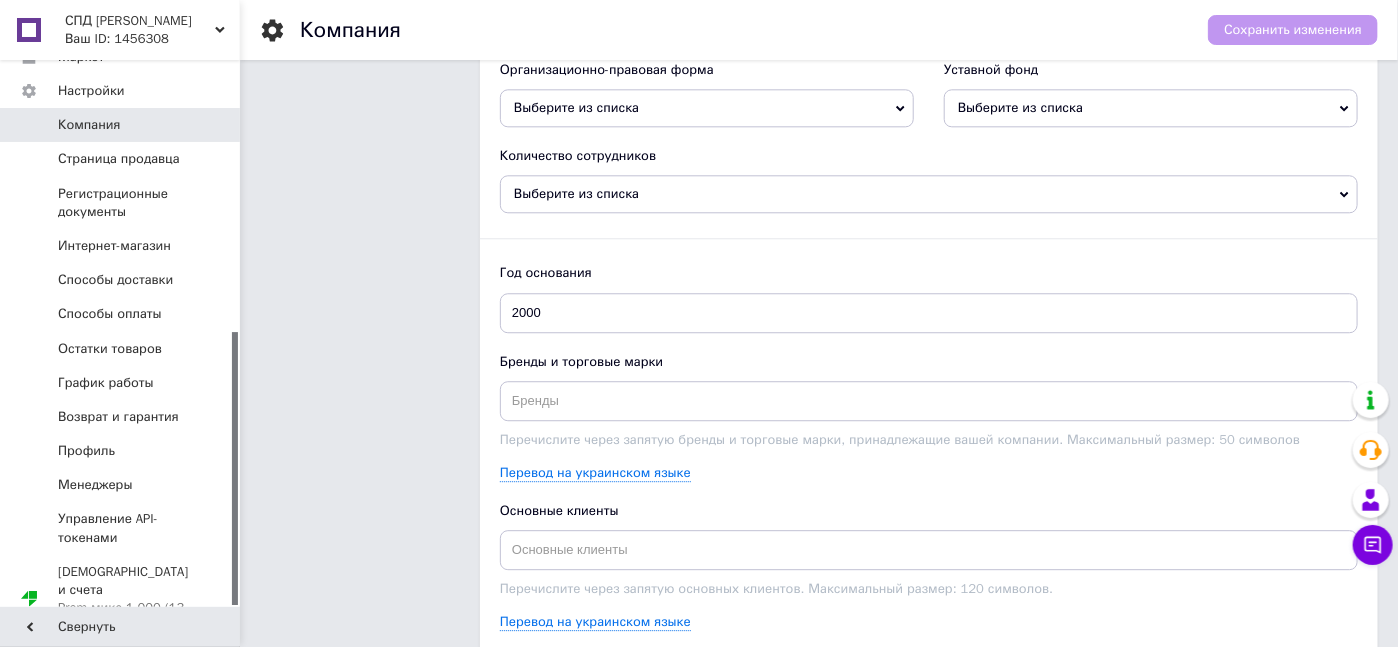 scroll, scrollTop: 1982, scrollLeft: 0, axis: vertical 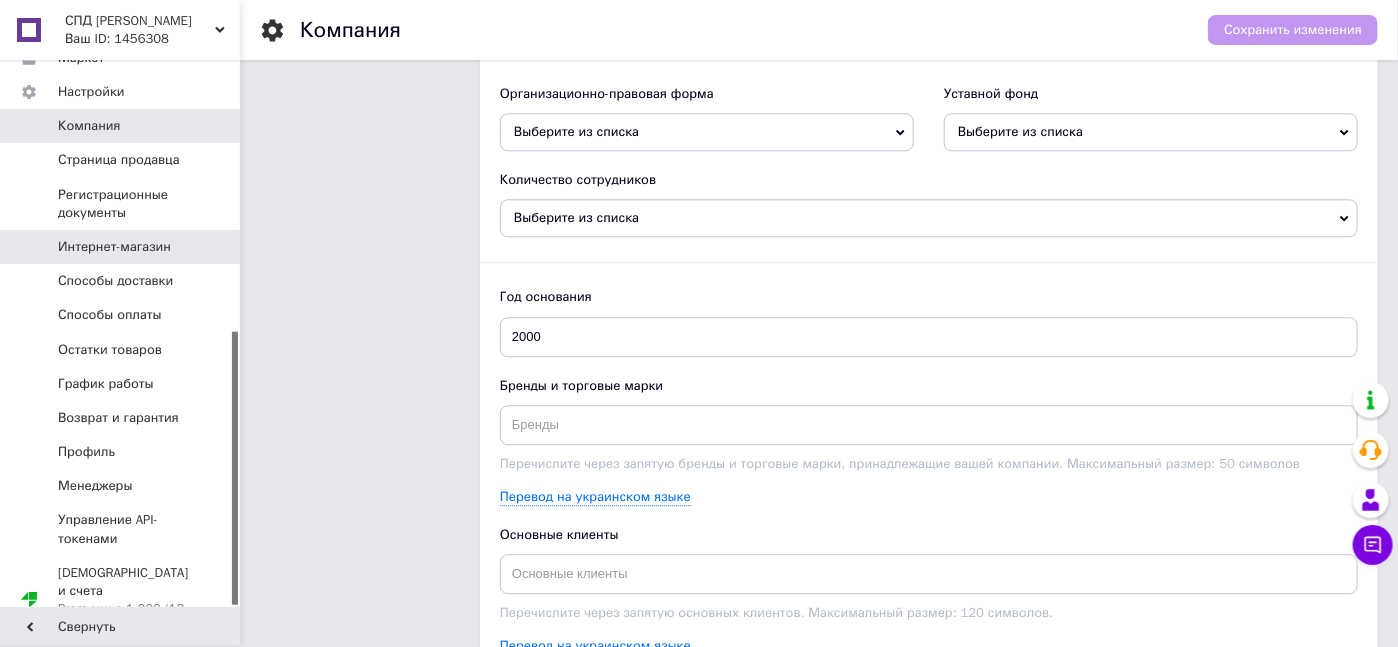 click on "Интернет-магазин" at bounding box center [114, 247] 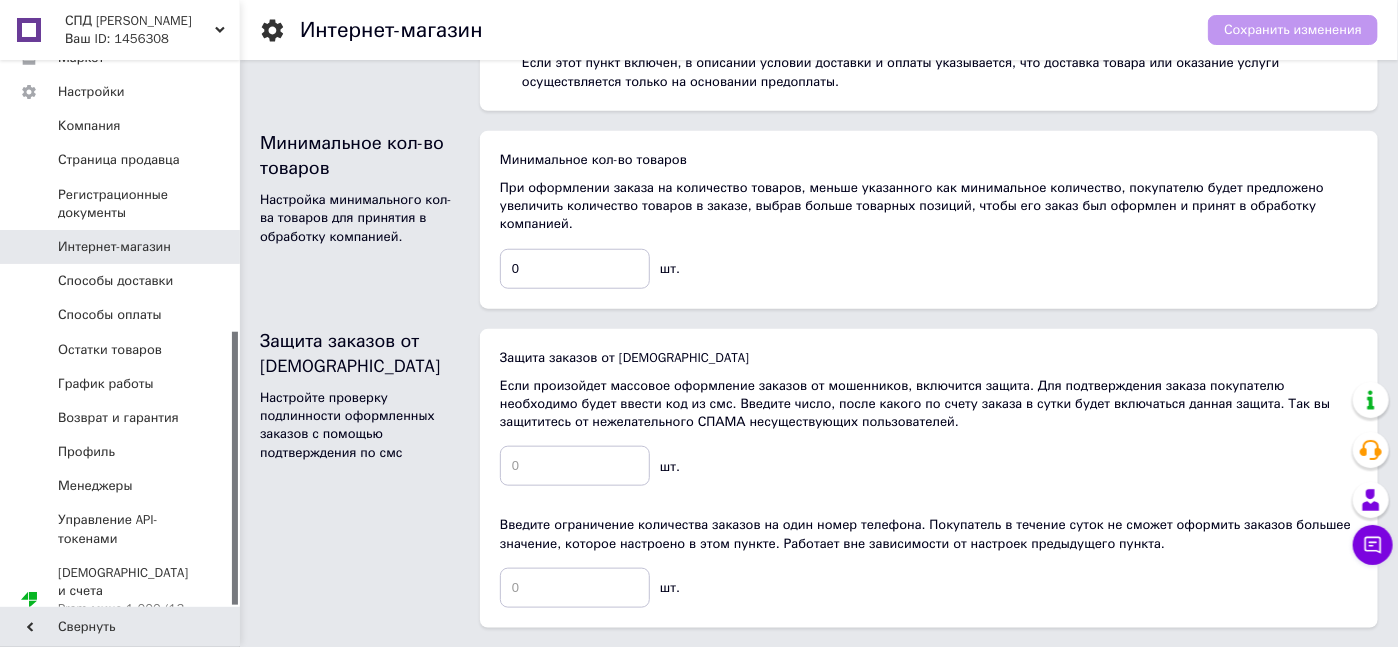 scroll, scrollTop: 490, scrollLeft: 0, axis: vertical 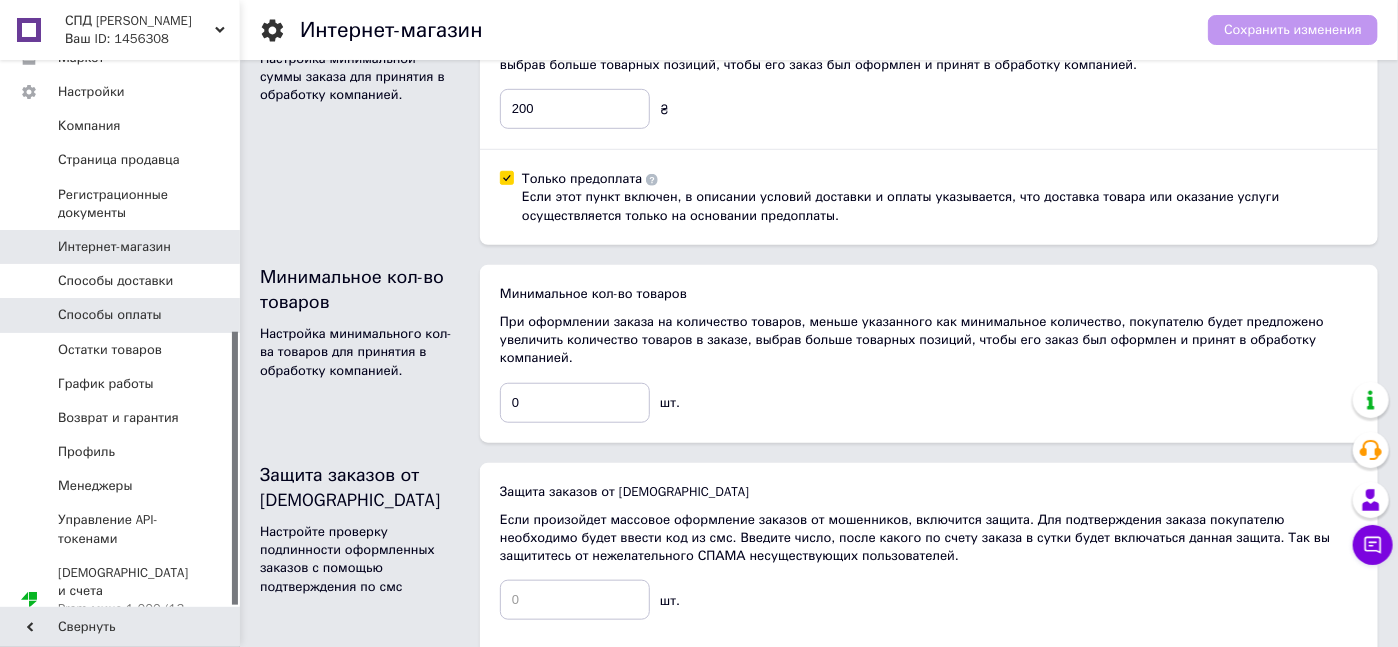 click on "Способы оплаты" at bounding box center [110, 315] 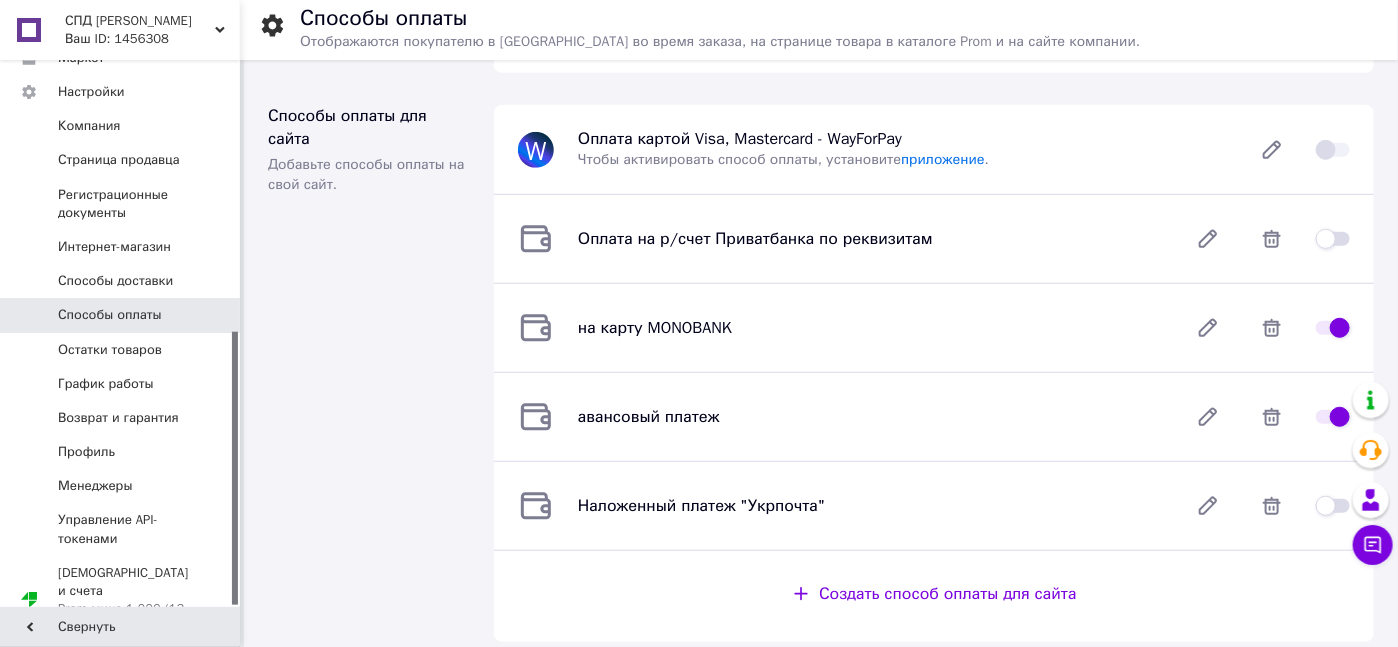 scroll, scrollTop: 517, scrollLeft: 0, axis: vertical 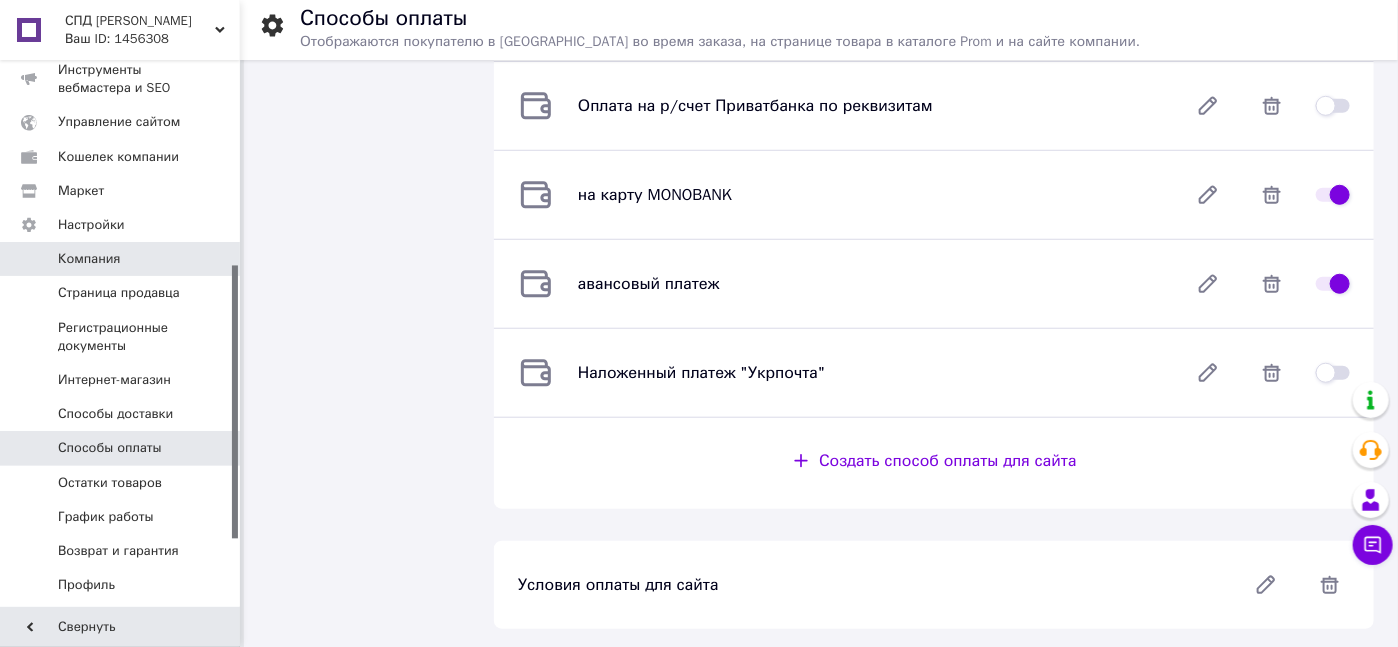 click on "Компания" at bounding box center [89, 259] 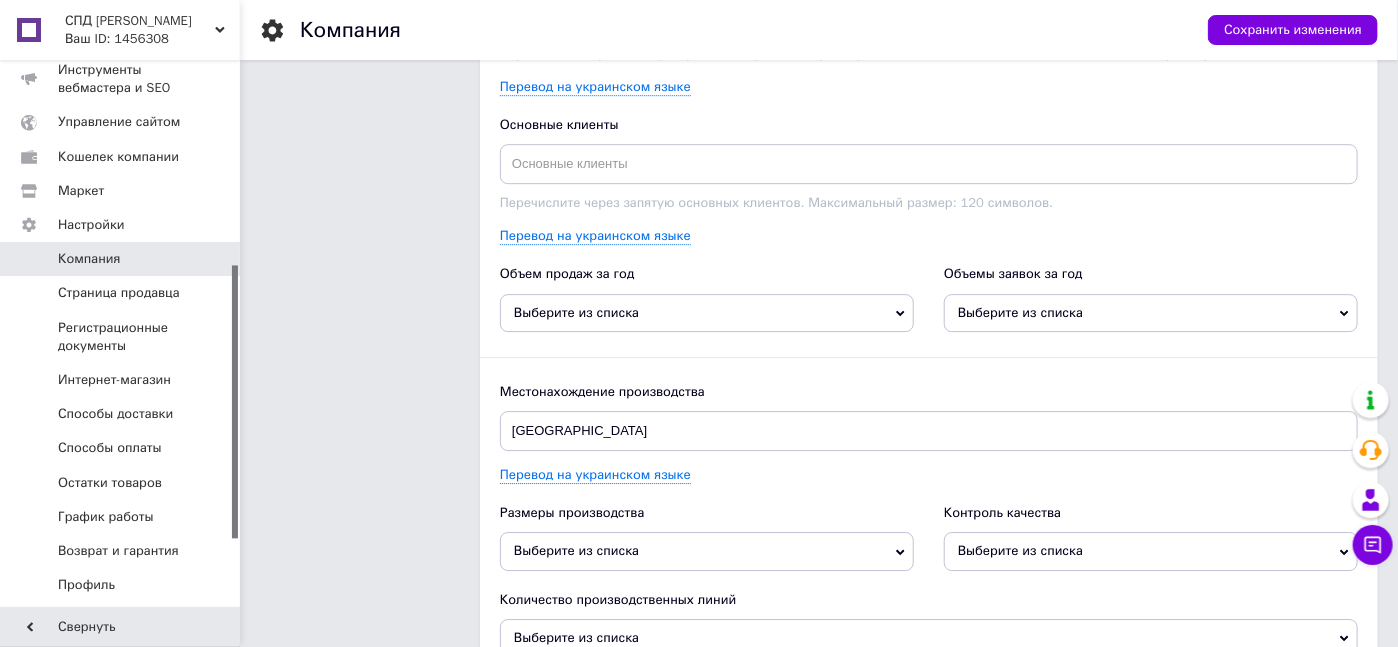 scroll, scrollTop: 2400, scrollLeft: 0, axis: vertical 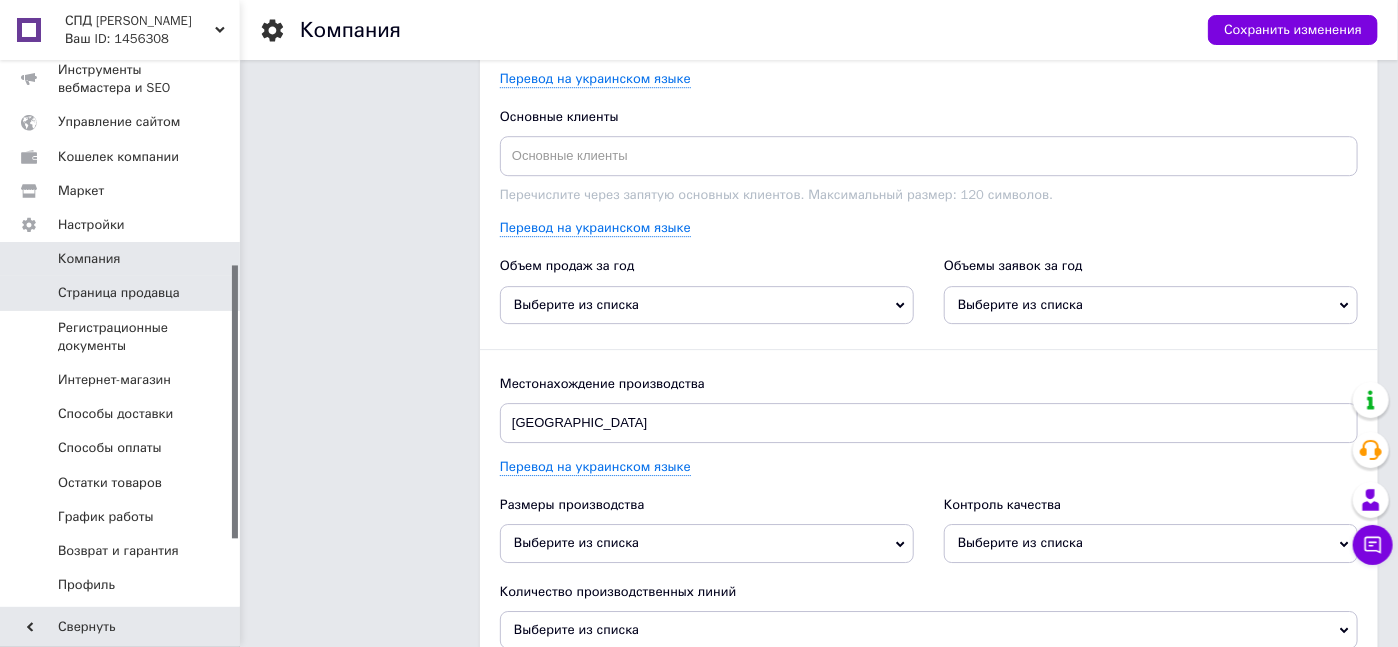 click on "Страница продавца" at bounding box center (119, 293) 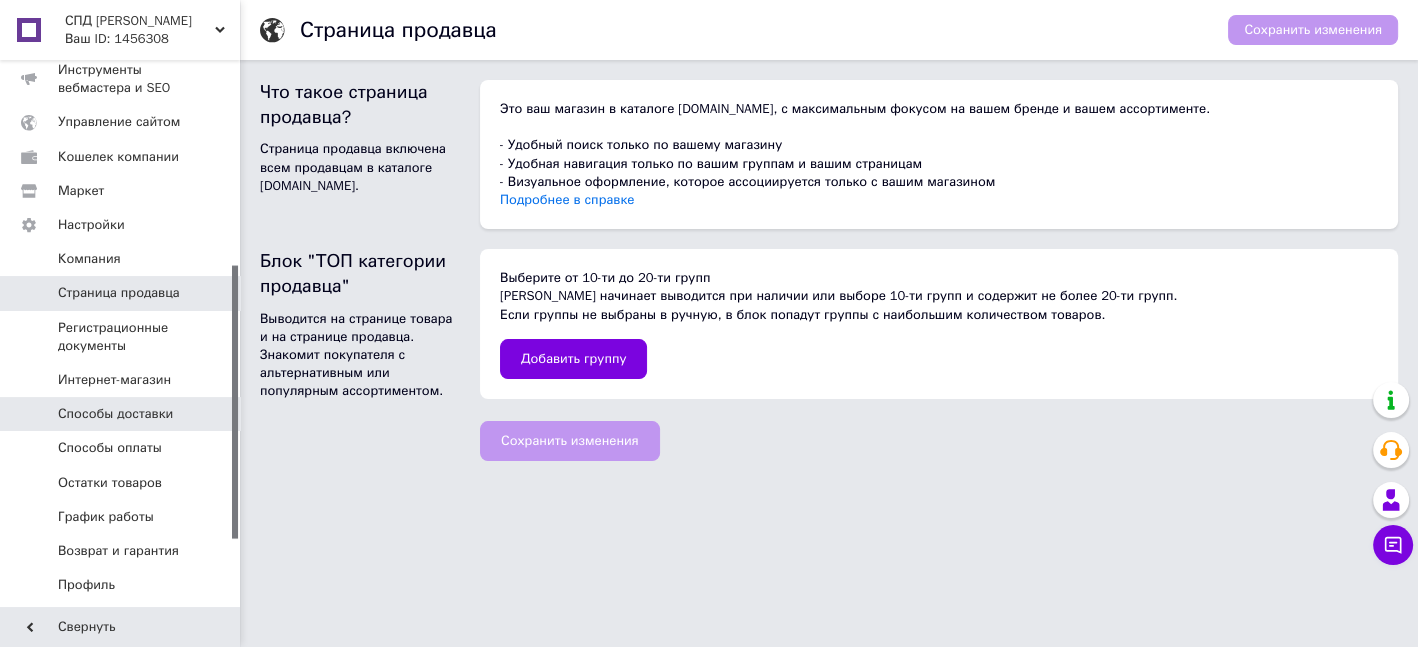 click on "Способы доставки" at bounding box center (115, 414) 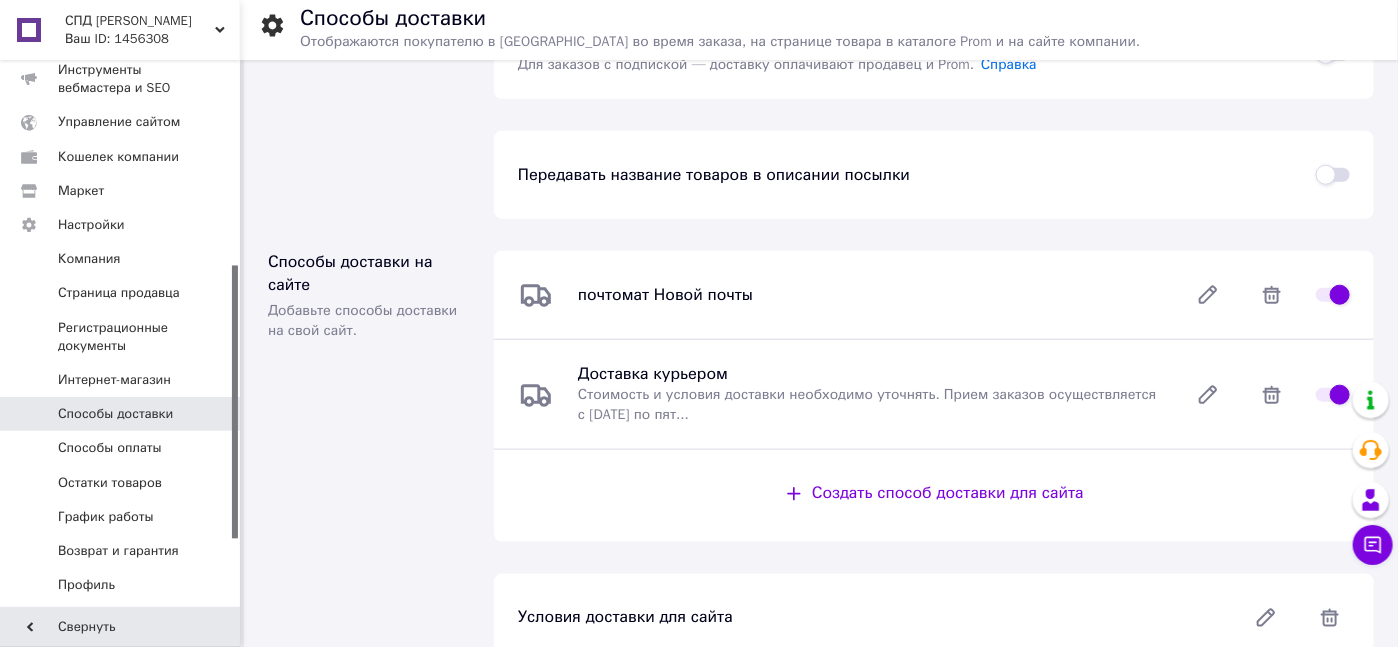 scroll, scrollTop: 767, scrollLeft: 0, axis: vertical 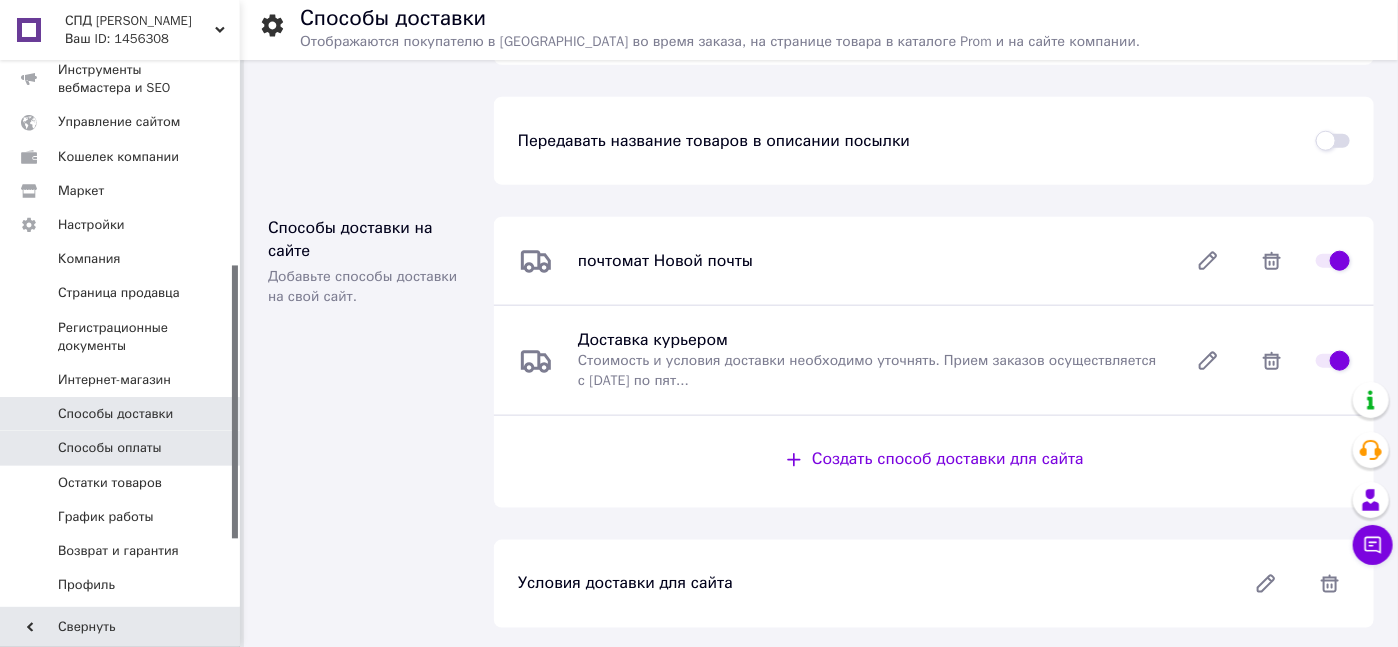 click on "Способы оплаты" at bounding box center [110, 448] 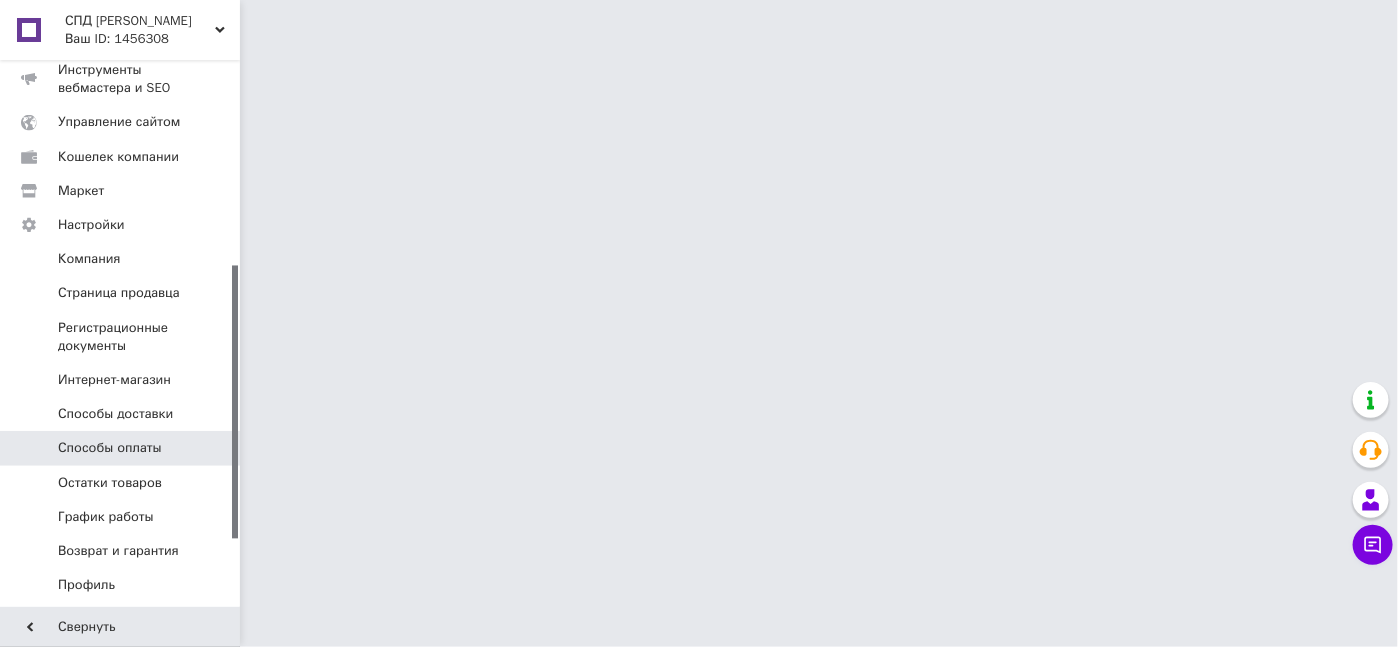 scroll, scrollTop: 0, scrollLeft: 0, axis: both 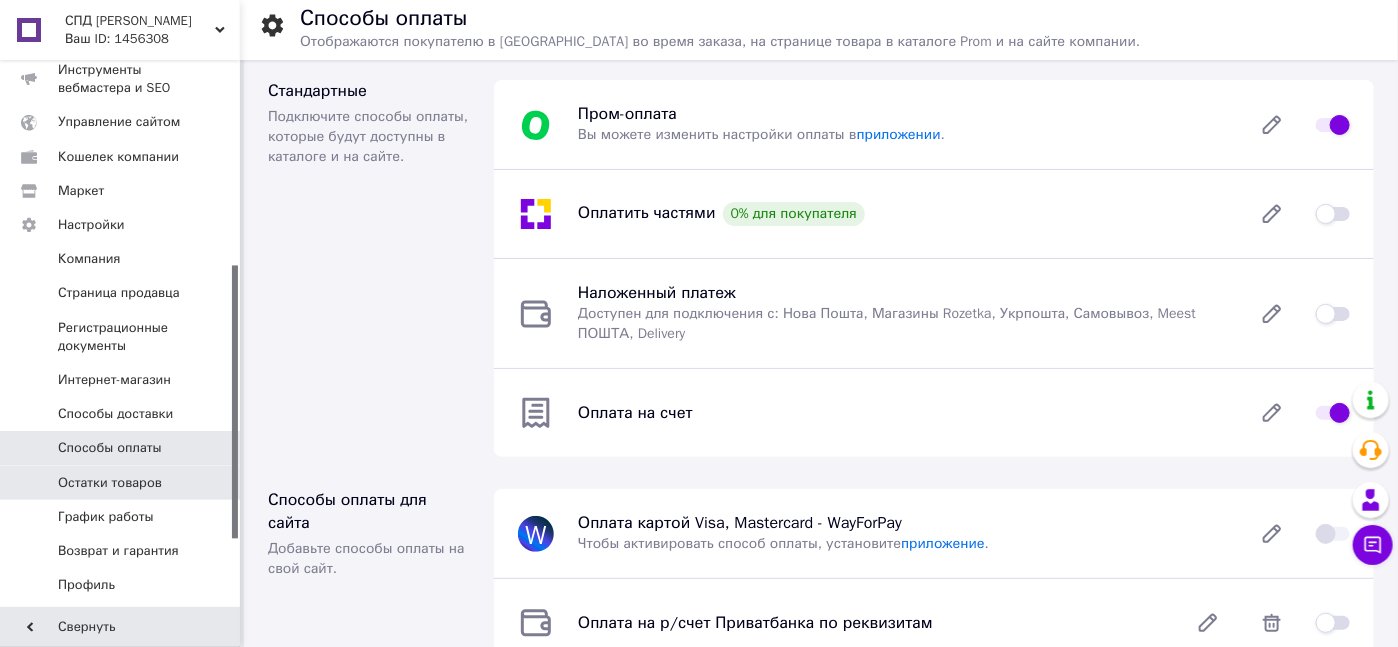 click on "Остатки товаров" at bounding box center [110, 483] 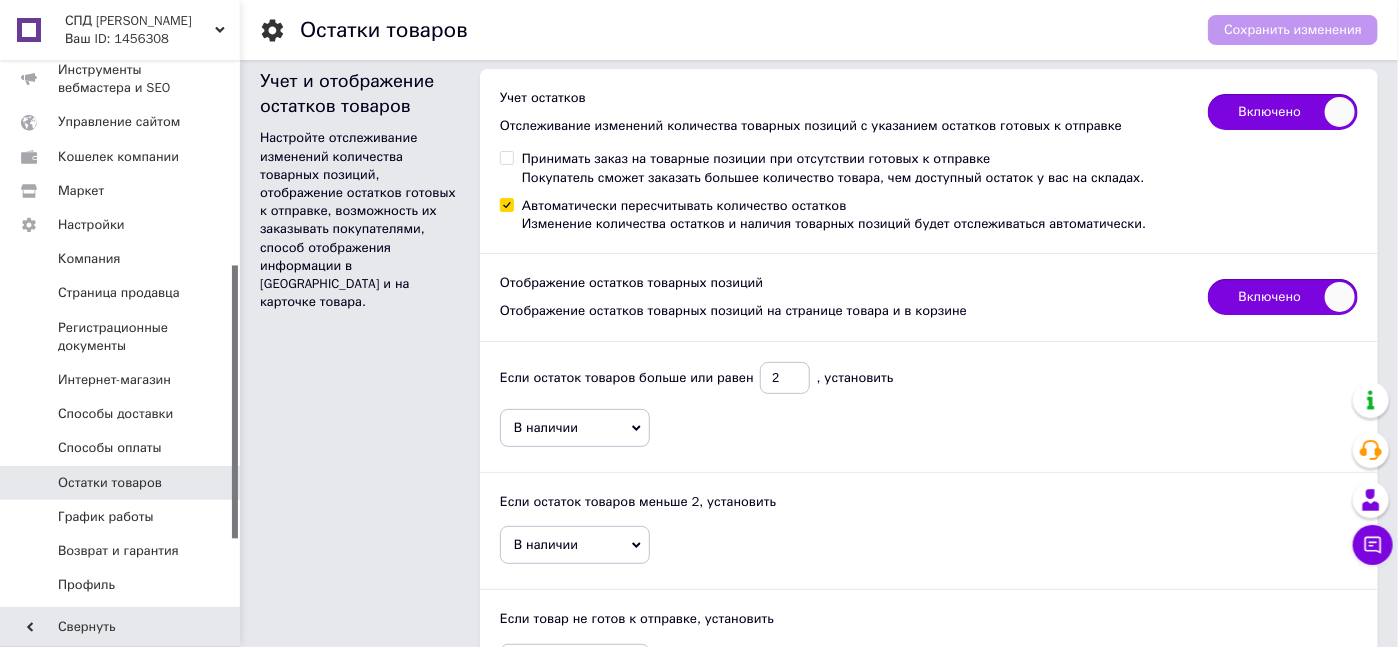 scroll, scrollTop: 0, scrollLeft: 0, axis: both 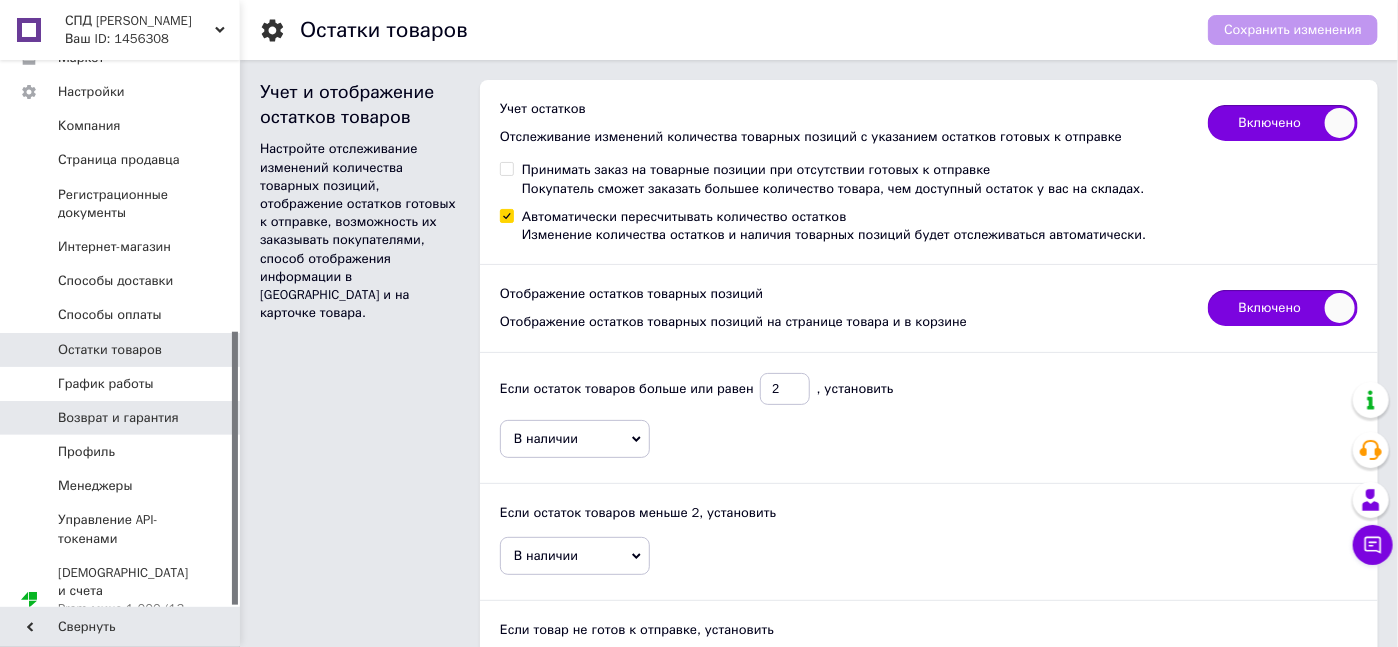 click on "Возврат и гарантия" at bounding box center (118, 418) 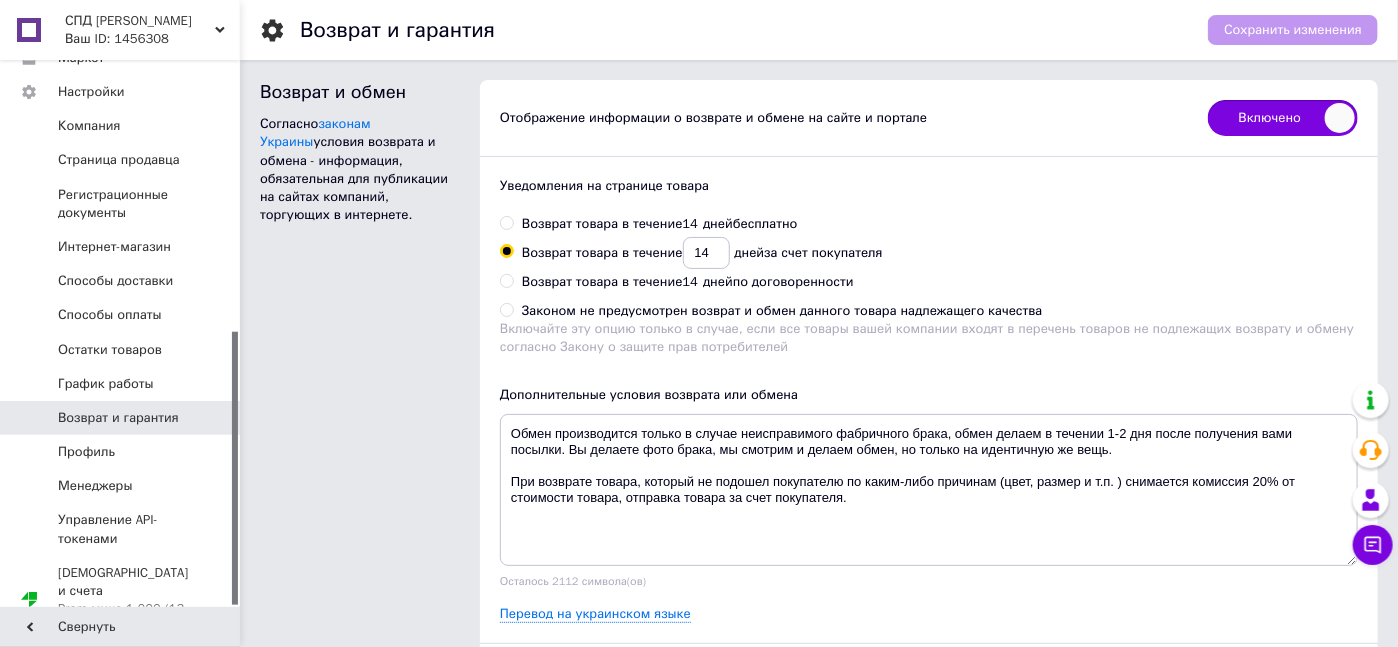 scroll, scrollTop: 0, scrollLeft: 0, axis: both 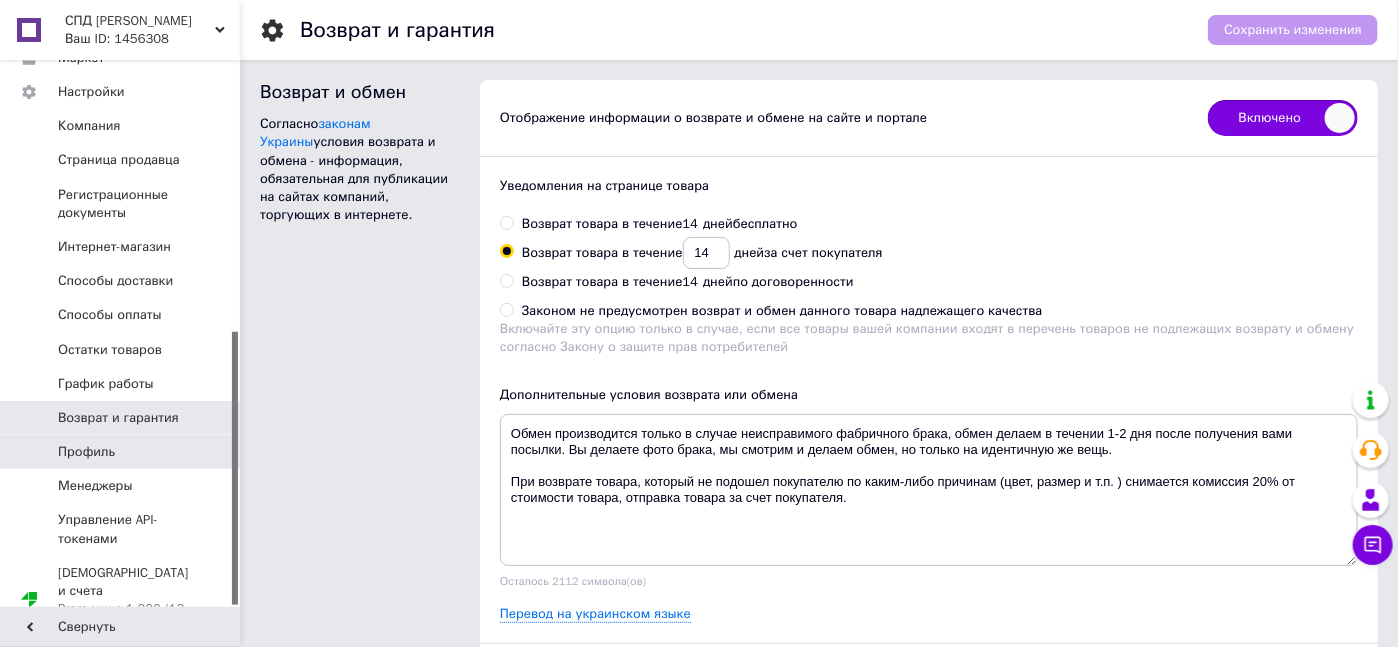 click on "Профиль" at bounding box center (86, 452) 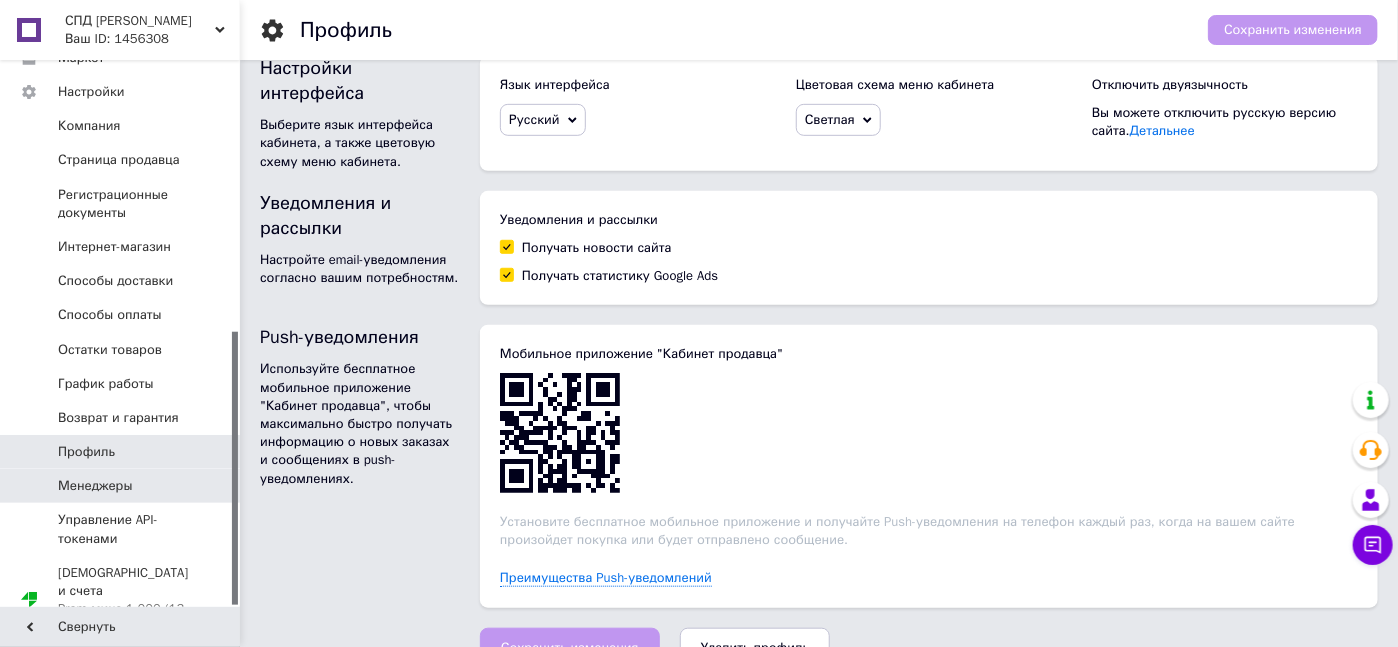 scroll, scrollTop: 427, scrollLeft: 0, axis: vertical 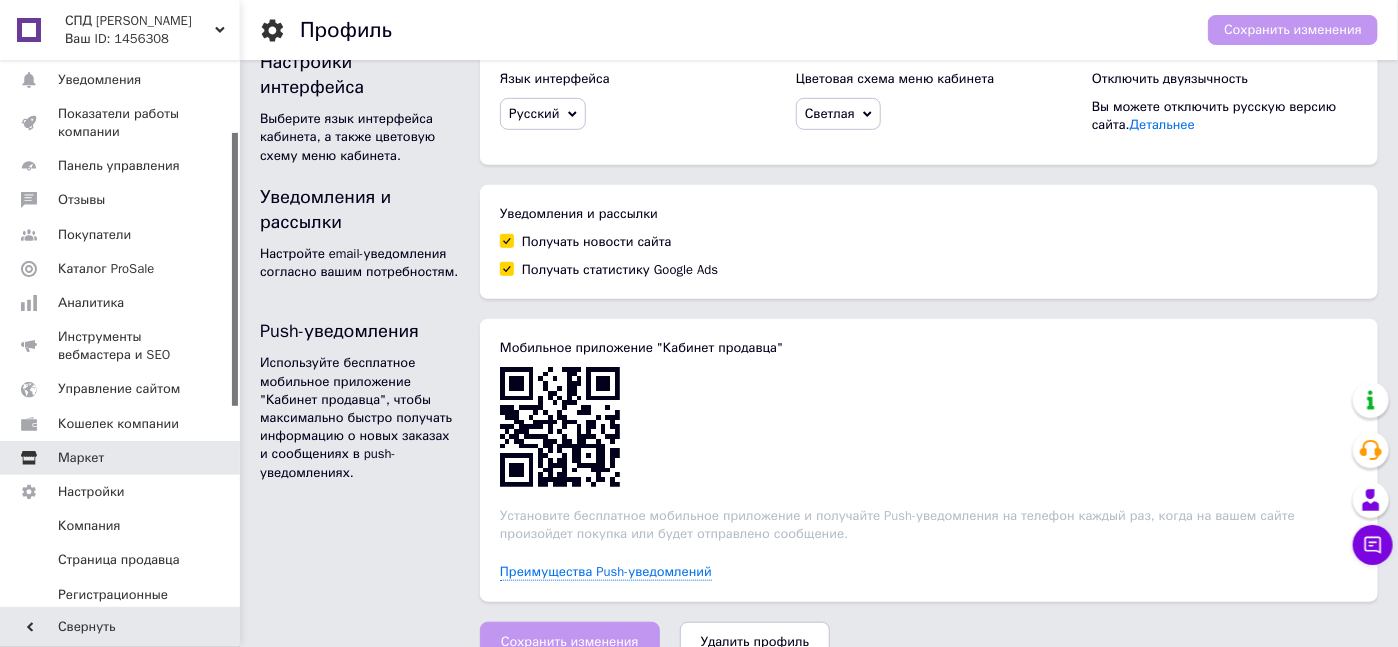 click on "Маркет" at bounding box center (81, 458) 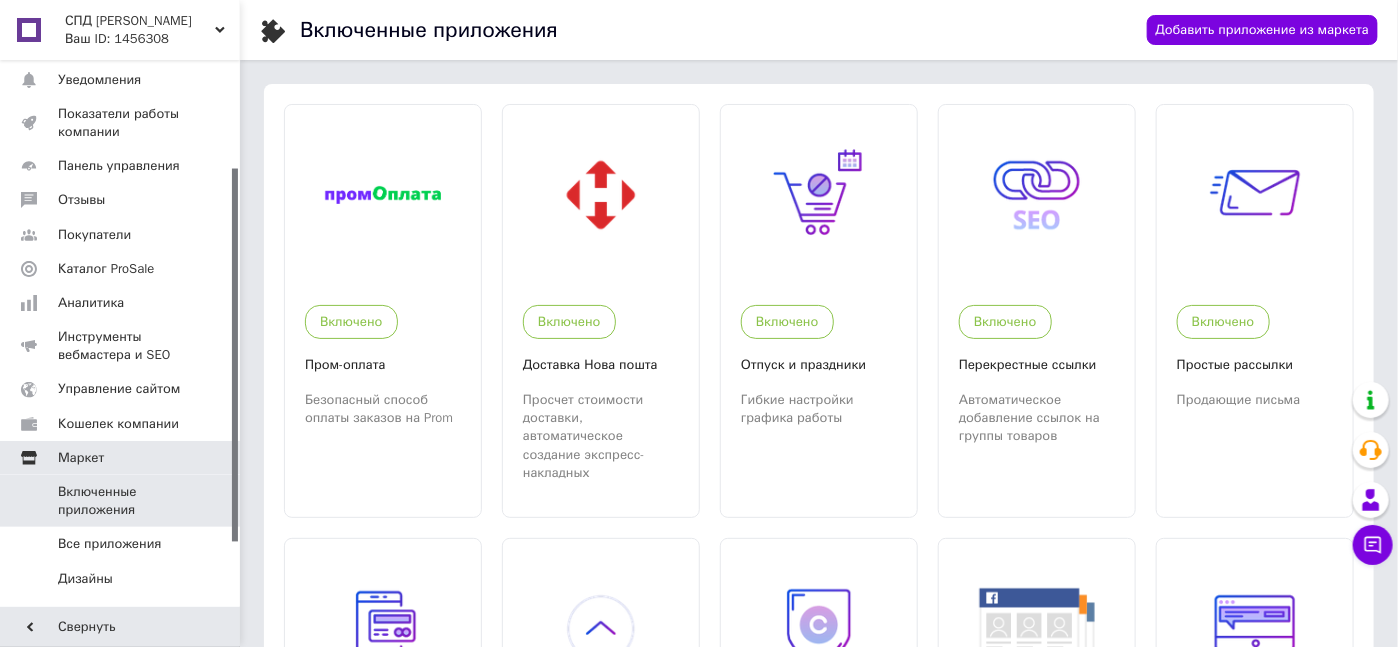 scroll, scrollTop: 251, scrollLeft: 0, axis: vertical 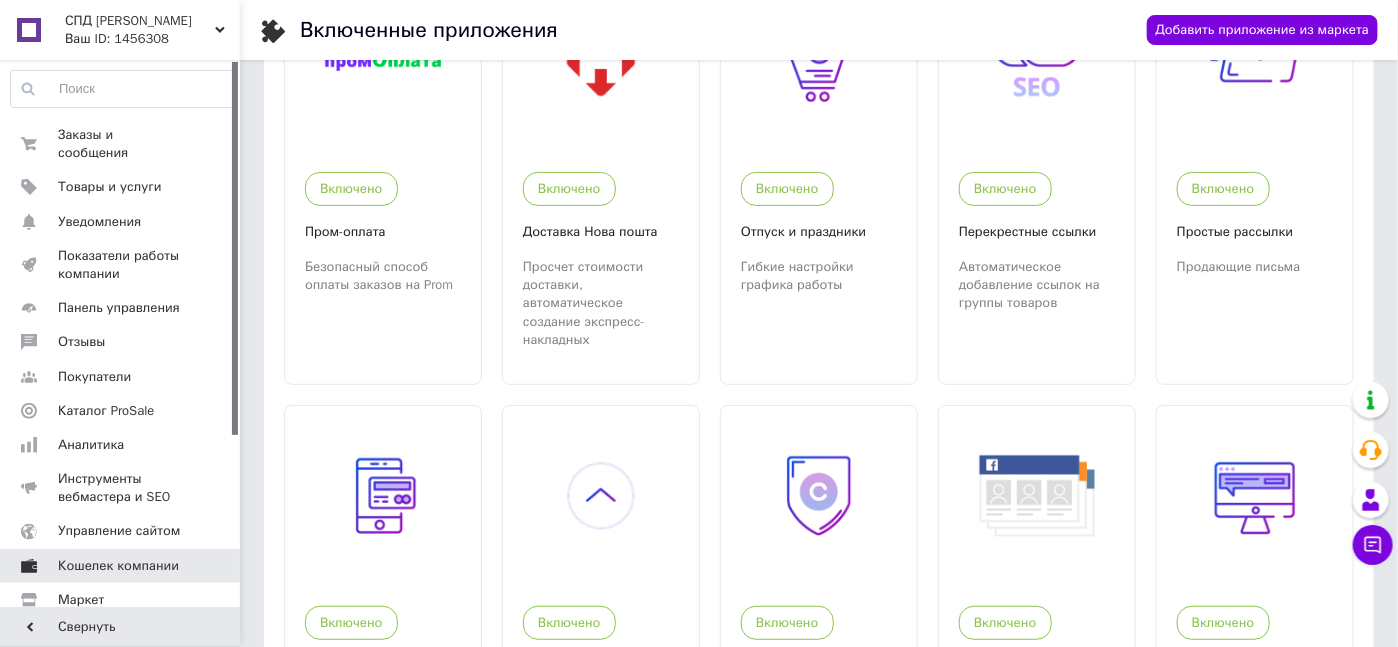 click on "Кошелек компании" at bounding box center [118, 566] 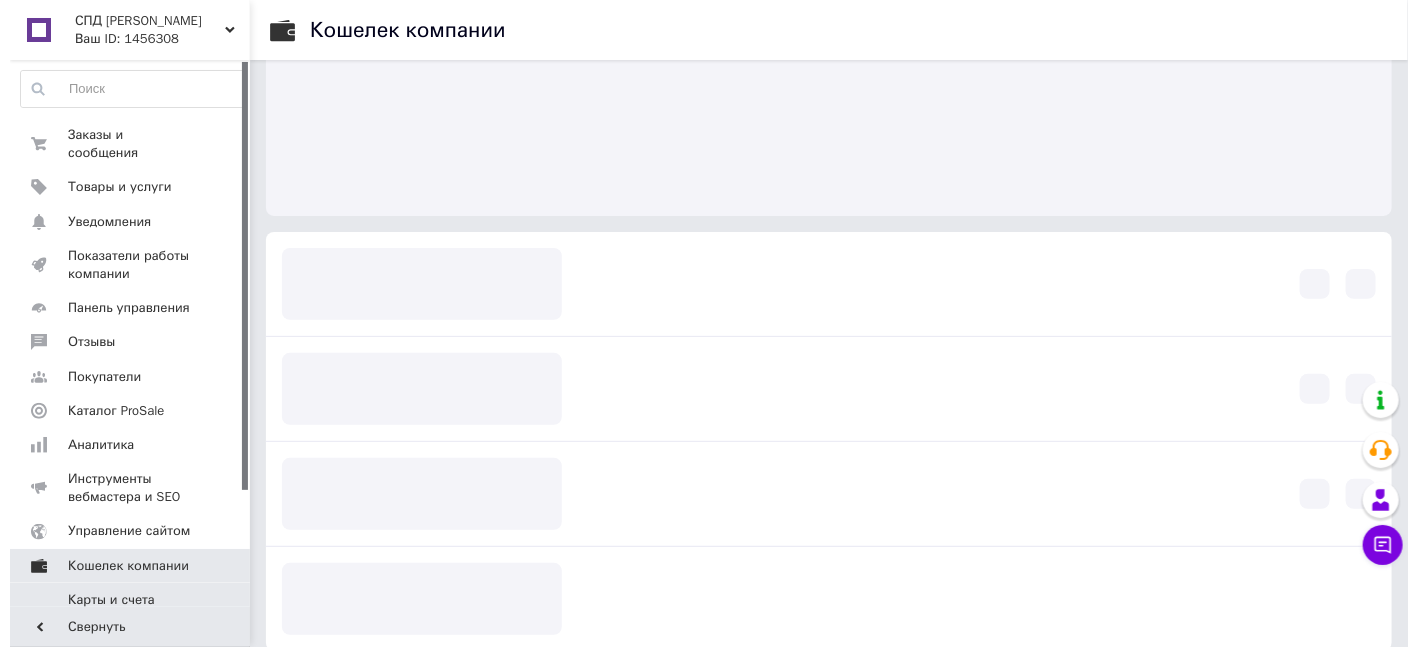 scroll, scrollTop: 0, scrollLeft: 0, axis: both 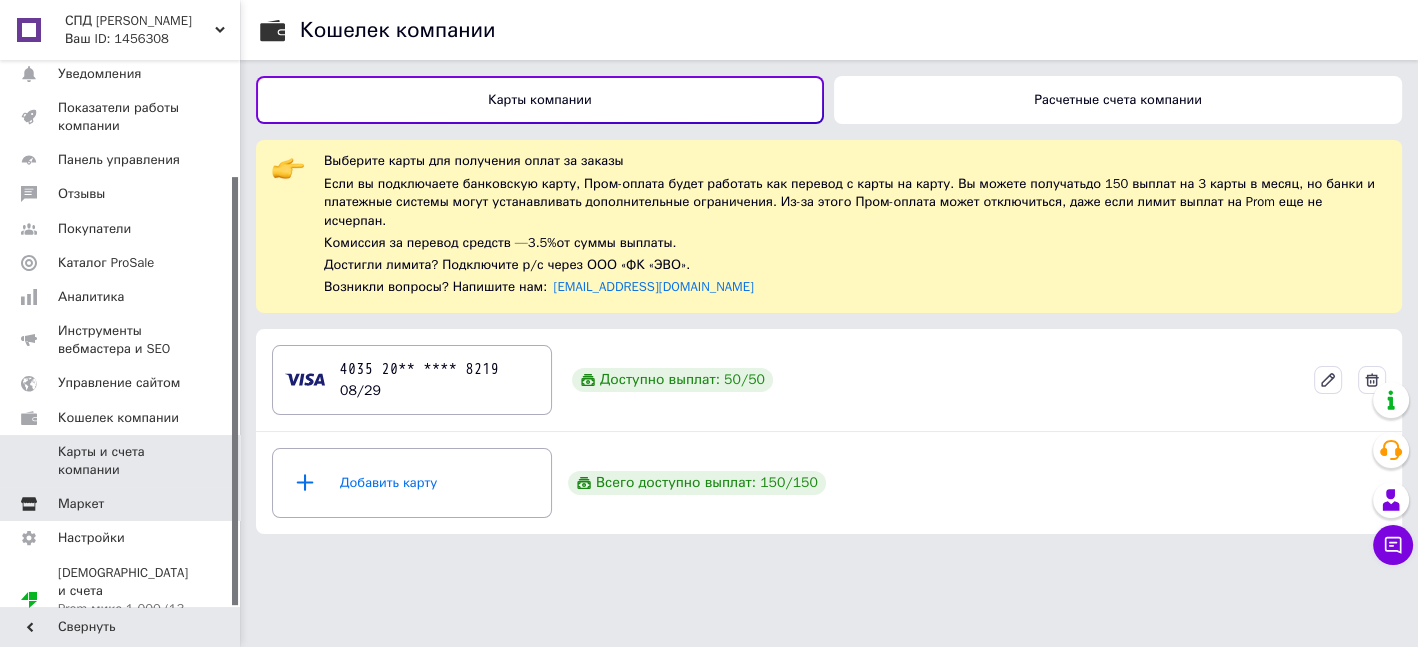 click on "Маркет" at bounding box center (81, 504) 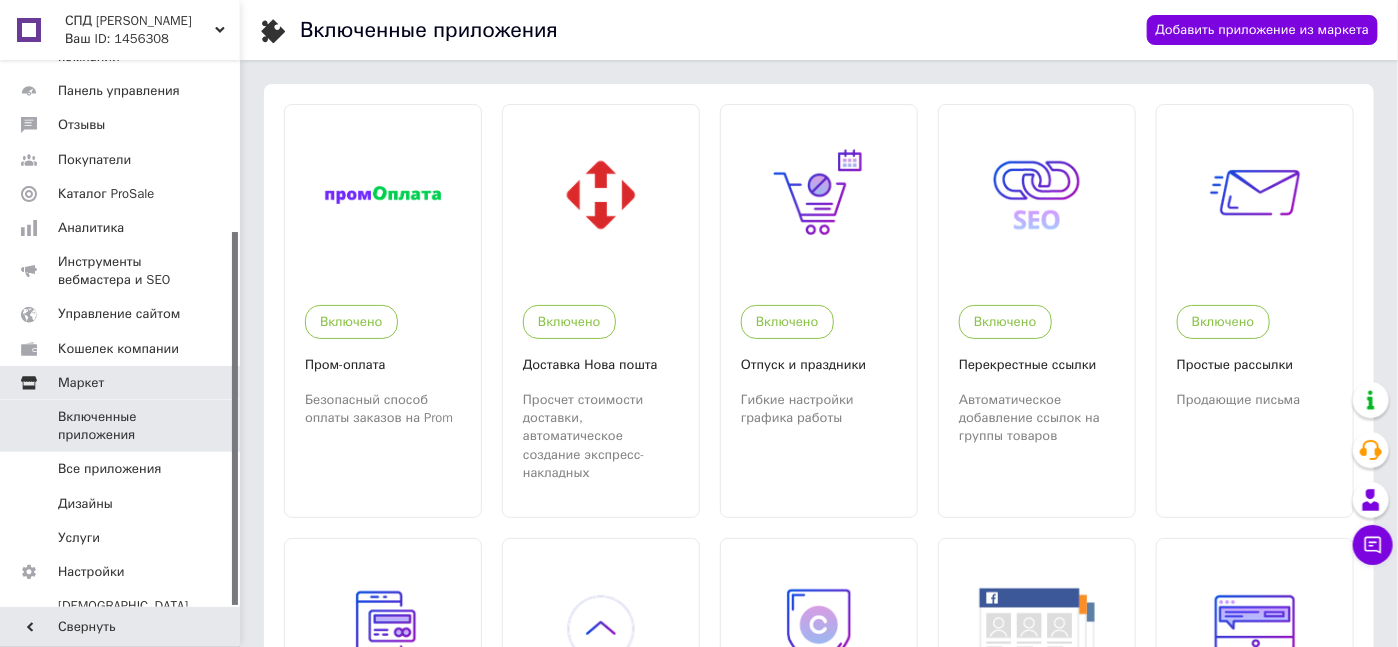 scroll, scrollTop: 251, scrollLeft: 0, axis: vertical 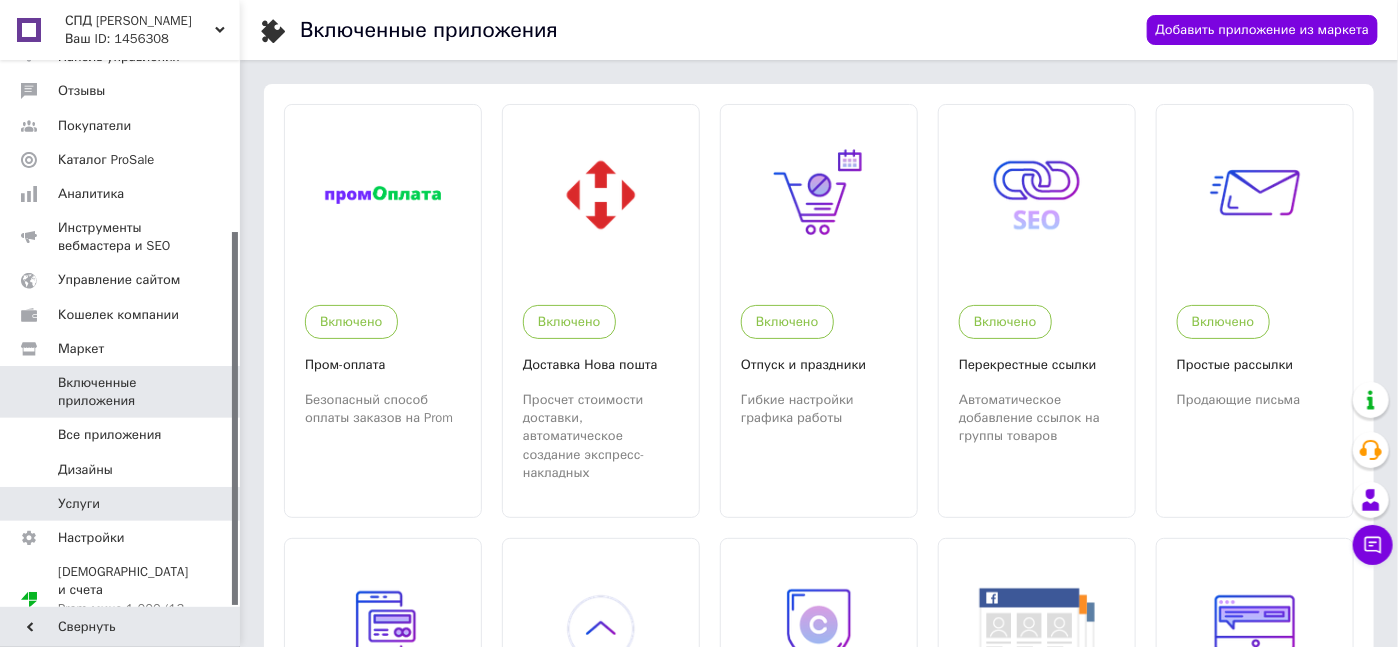 click on "Услуги" at bounding box center (79, 504) 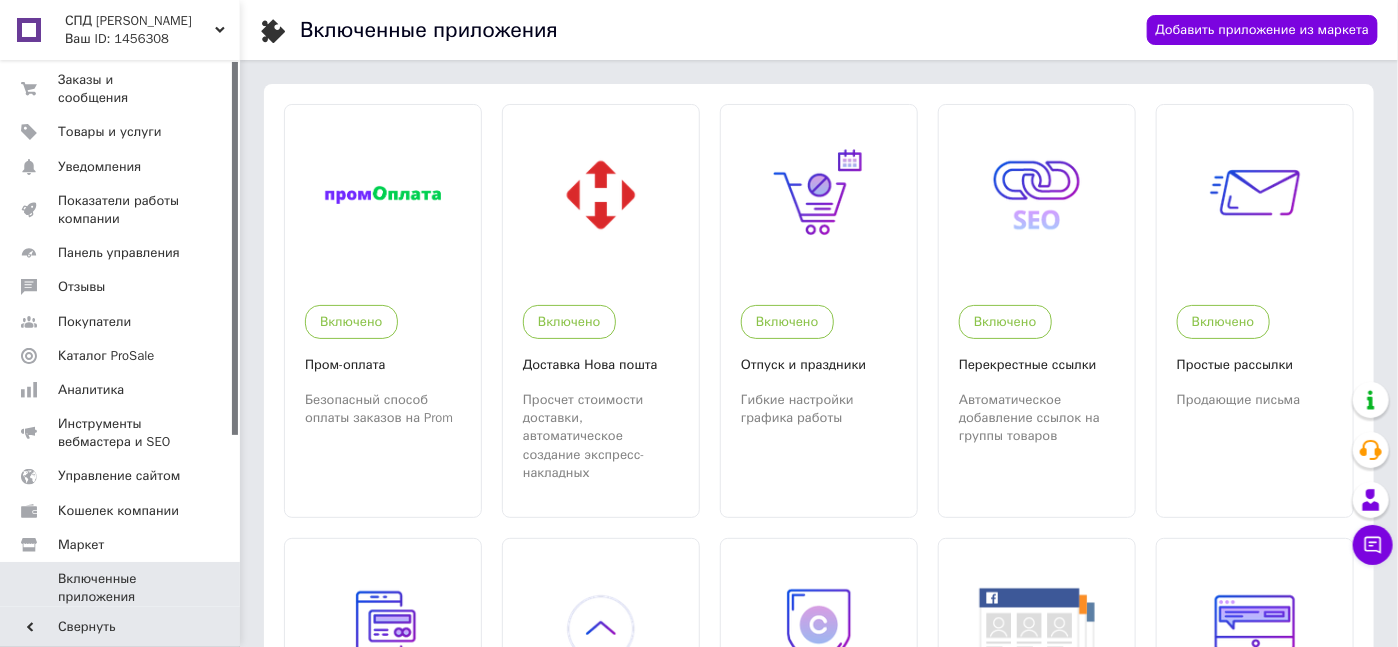 scroll, scrollTop: 0, scrollLeft: 0, axis: both 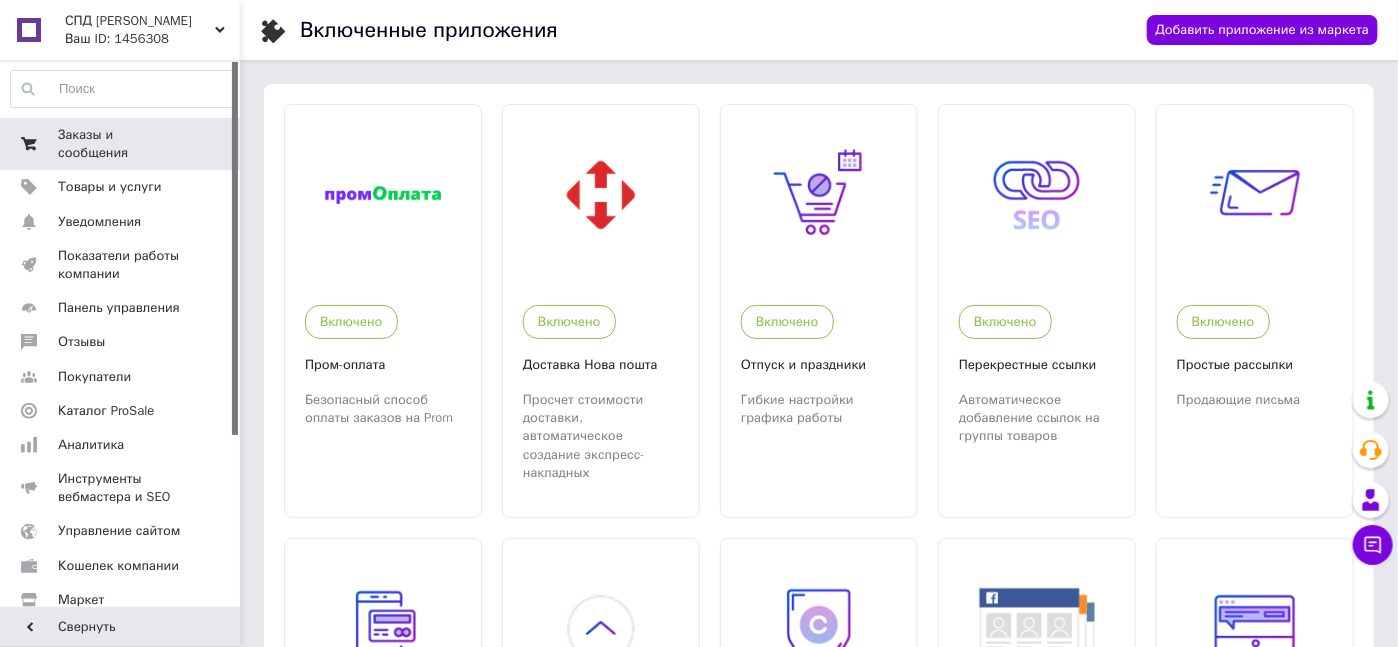 click on "Заказы и сообщения" at bounding box center (121, 144) 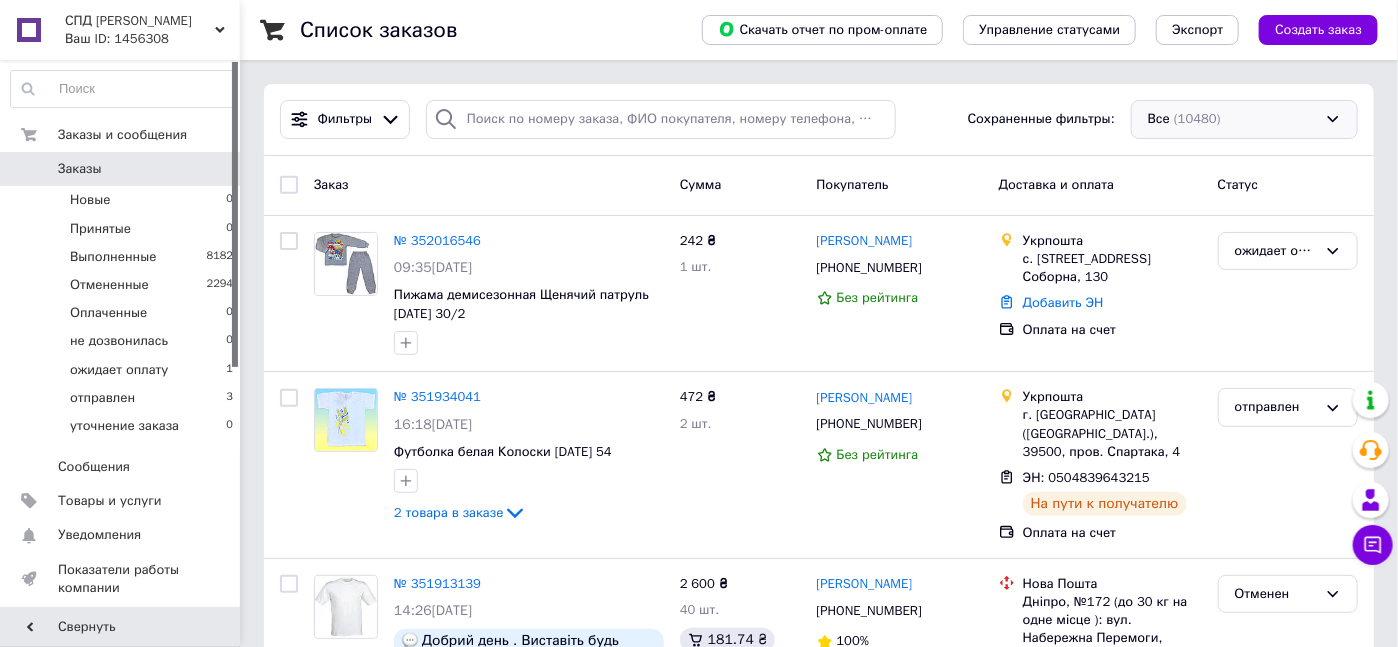 click on "Все (10480)" at bounding box center [1244, 119] 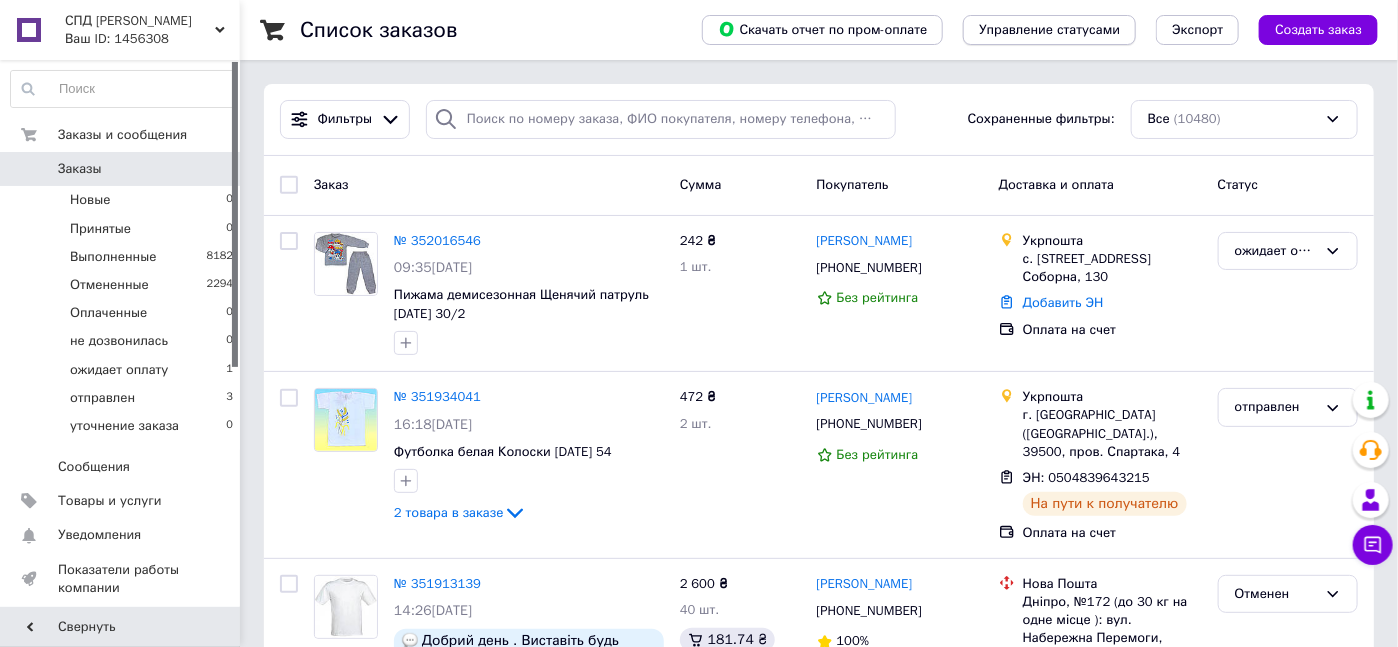 click on "Управление статусами" at bounding box center [1049, 30] 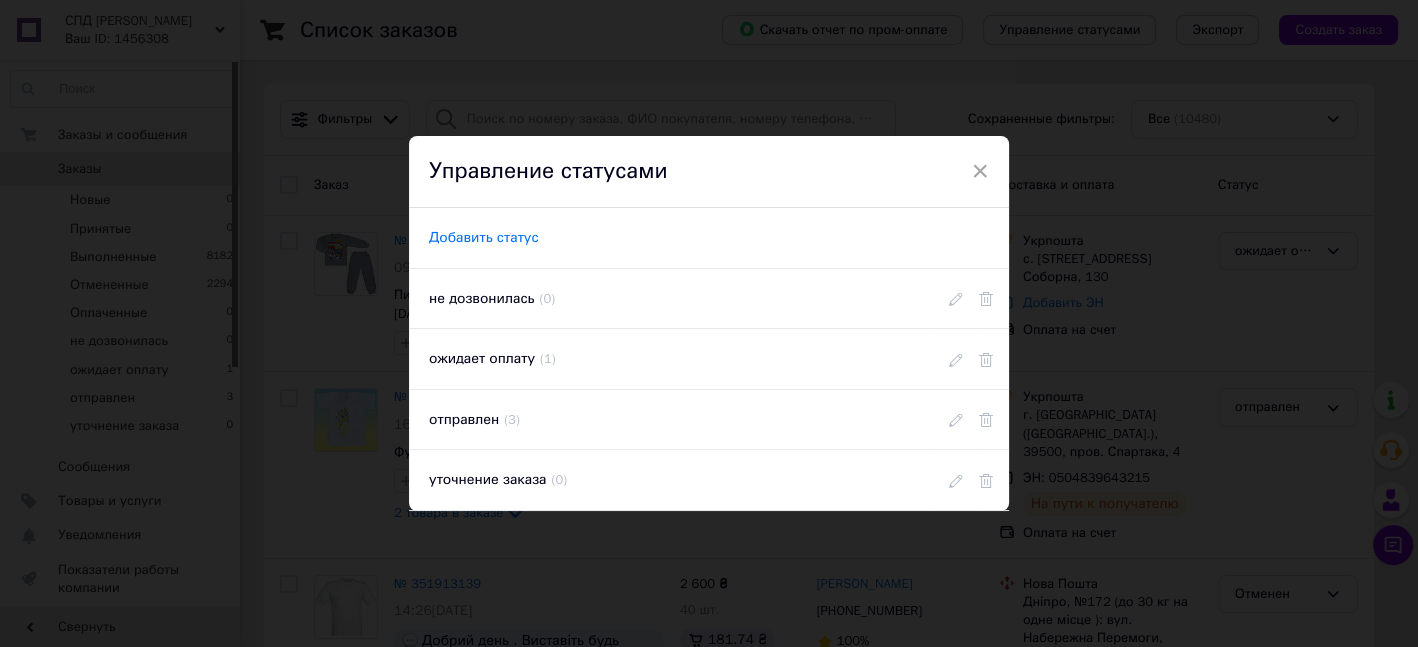 click on "Добавить статус" at bounding box center [484, 238] 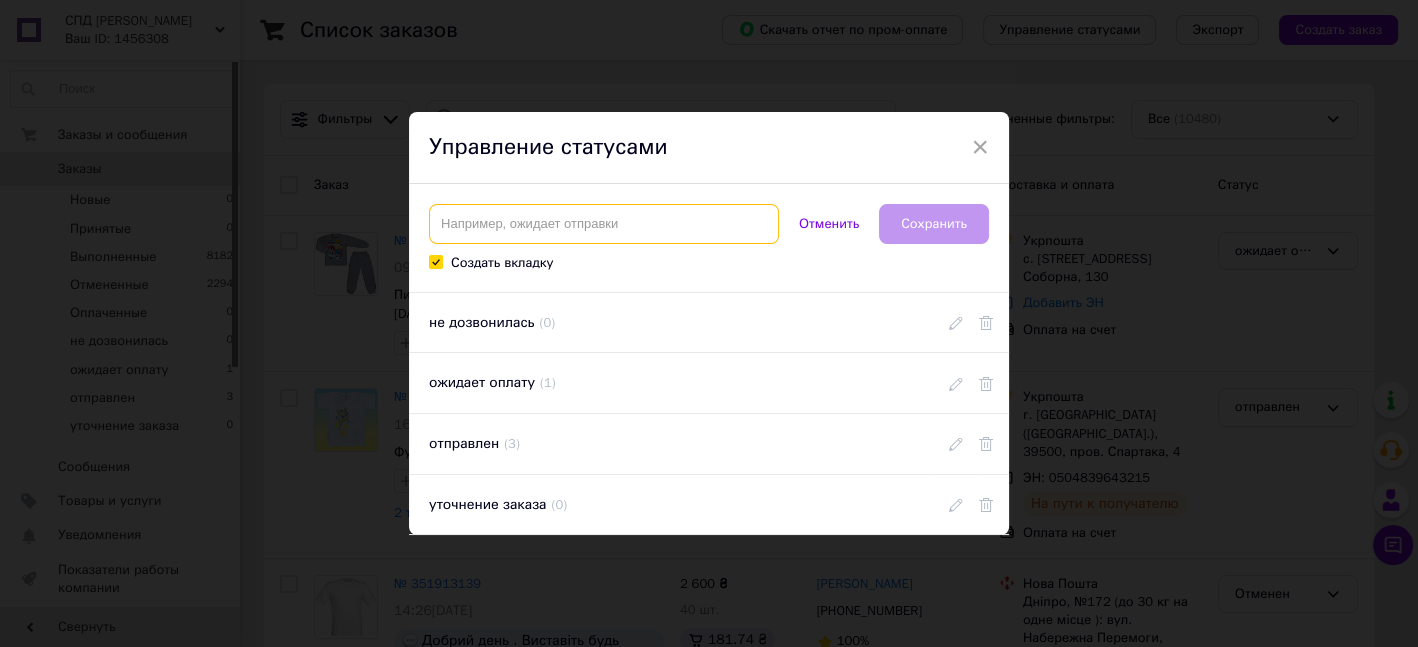 click at bounding box center (604, 224) 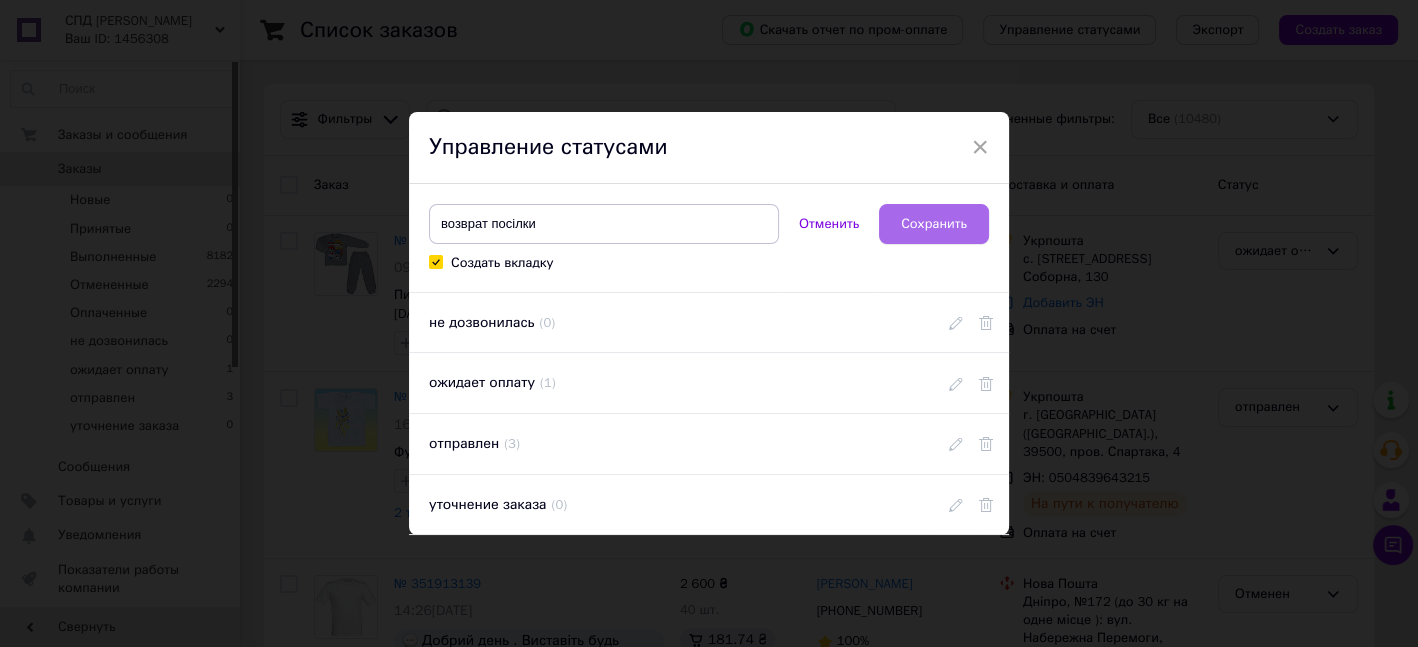click on "Сохранить" at bounding box center (934, 224) 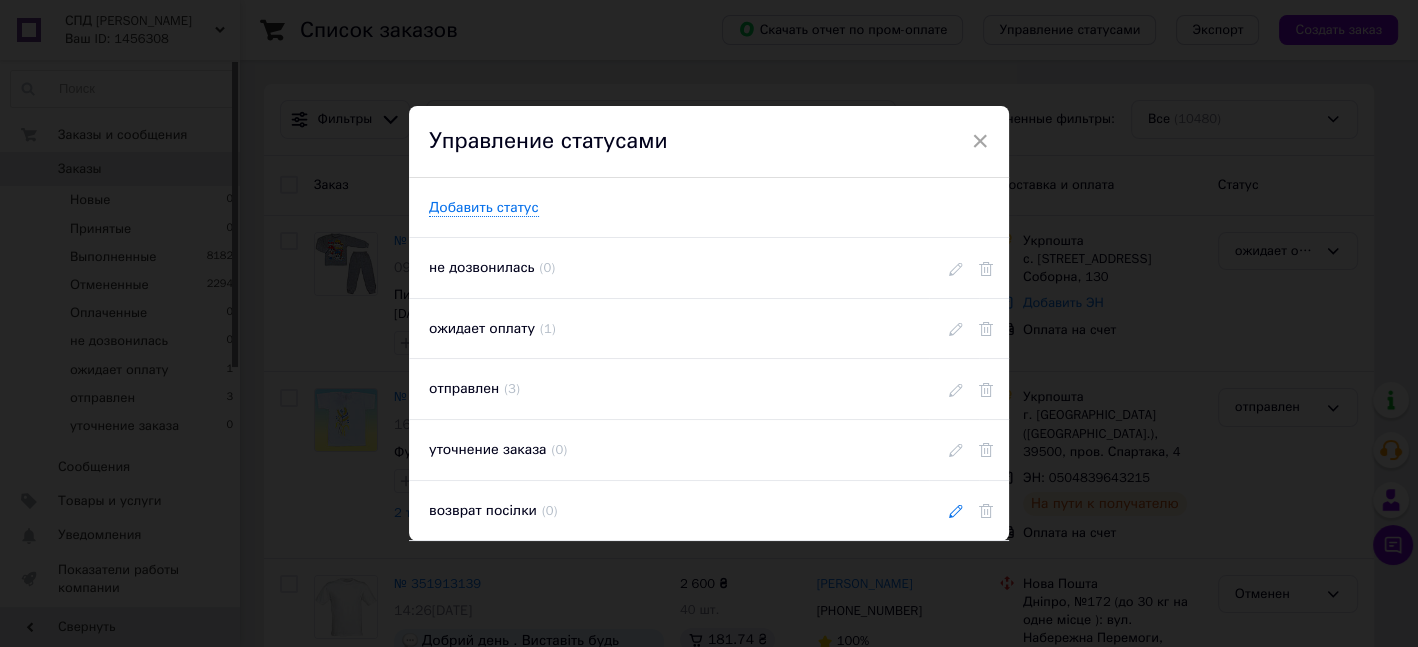 click 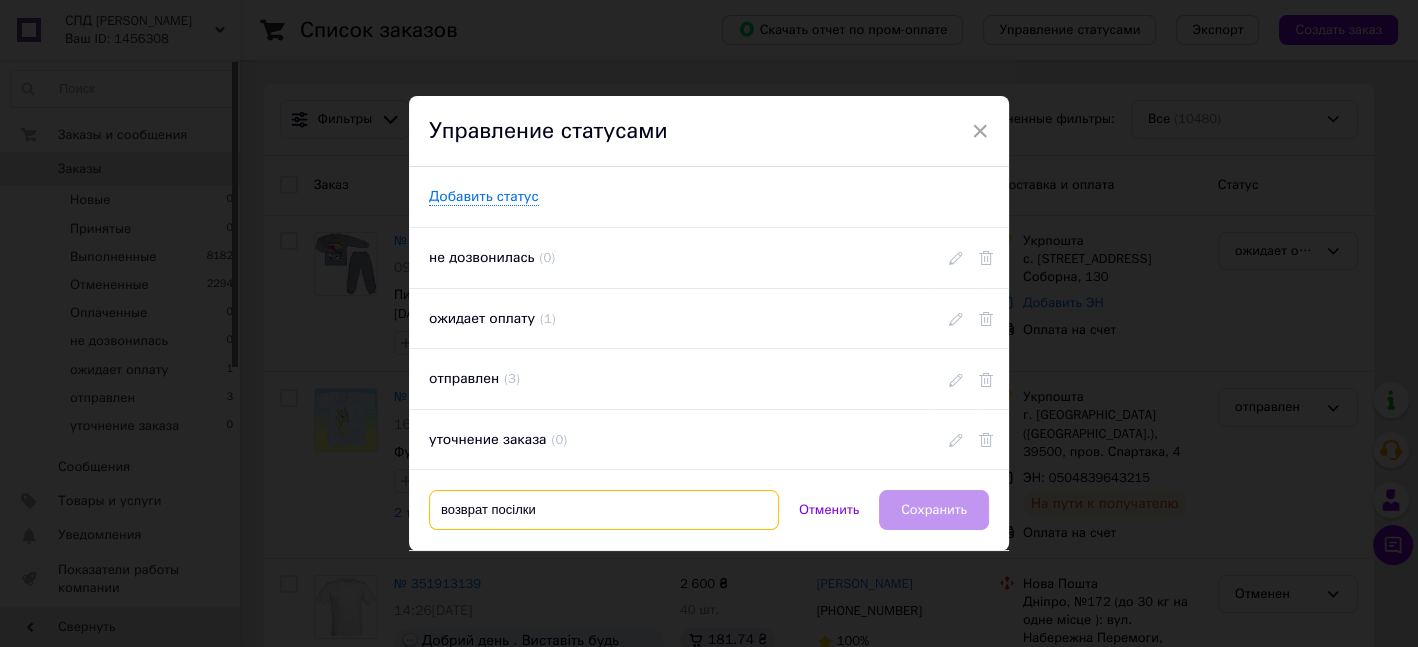 click on "возврат посілки" at bounding box center [604, 510] 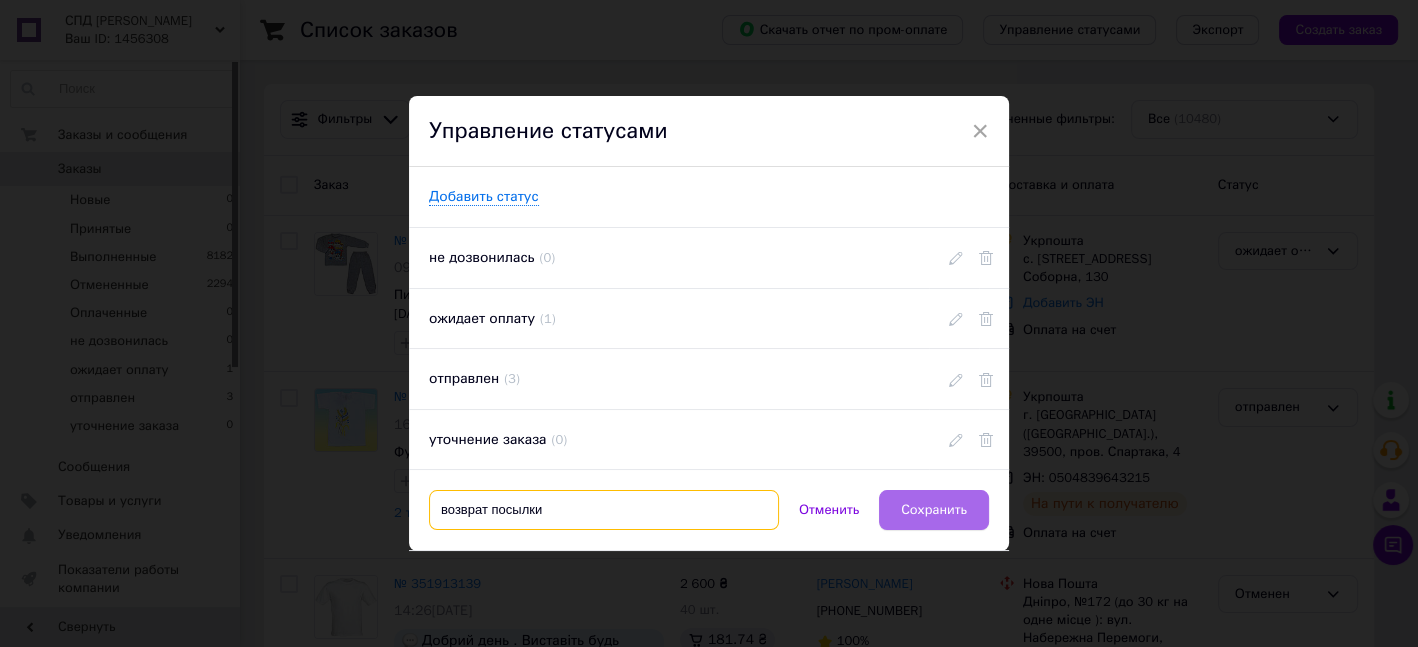 type on "возврат посылки" 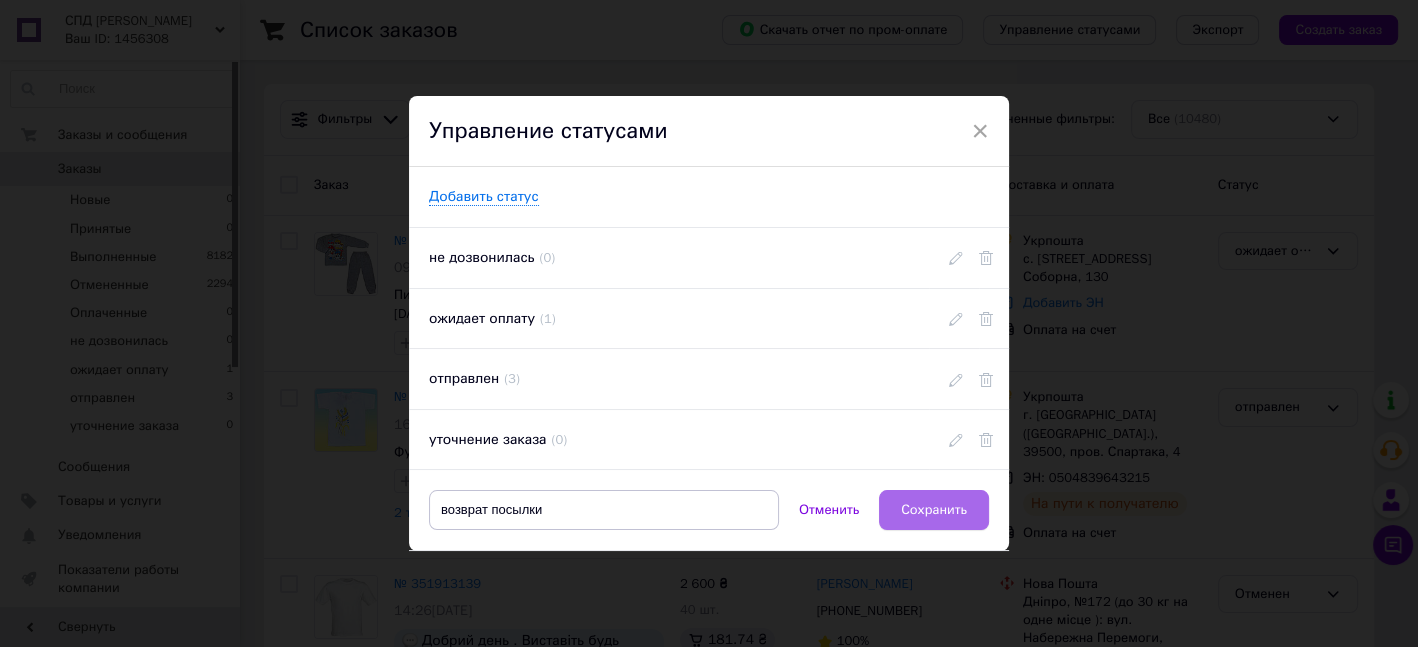 click on "Сохранить" at bounding box center (934, 510) 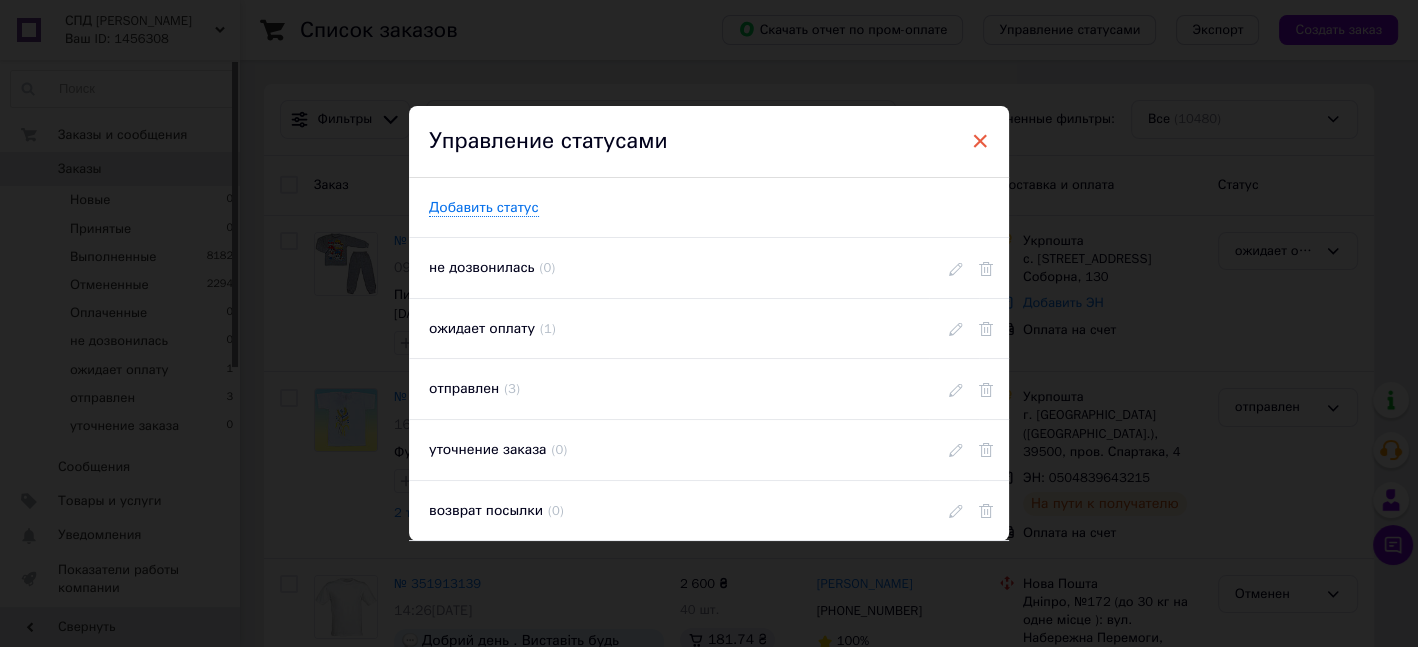 click on "×" at bounding box center [980, 141] 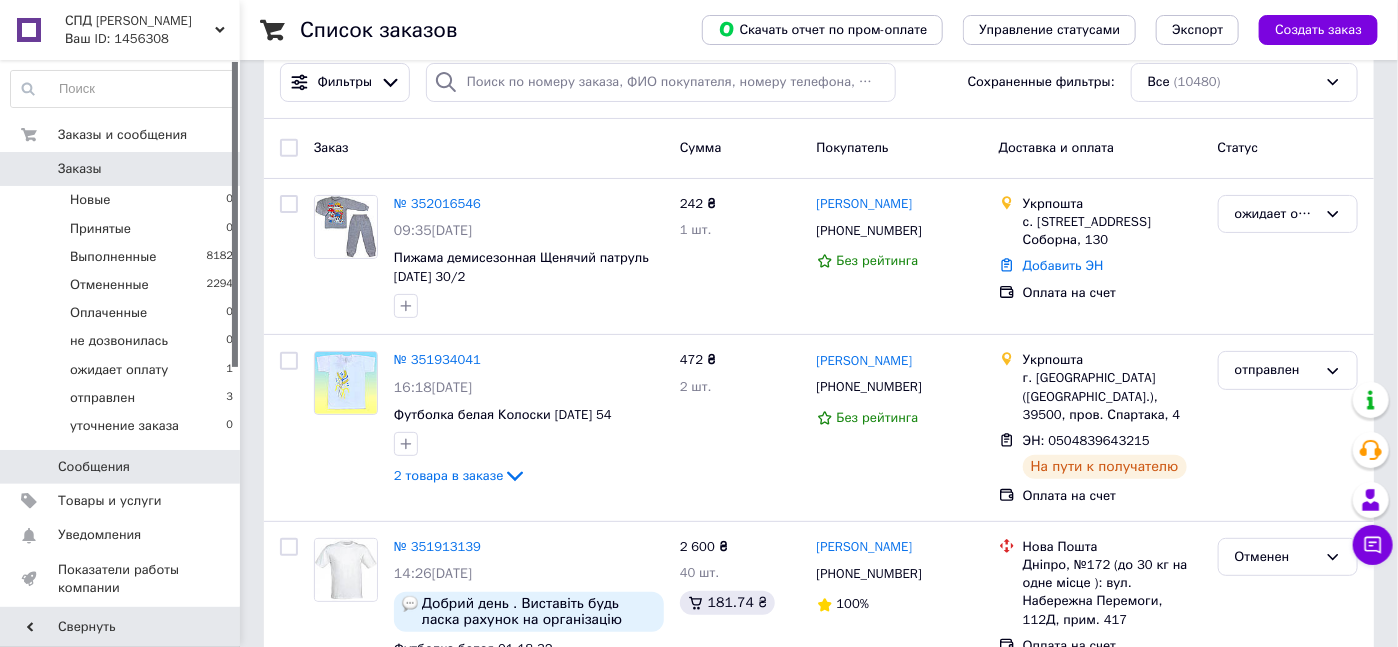 scroll, scrollTop: 0, scrollLeft: 0, axis: both 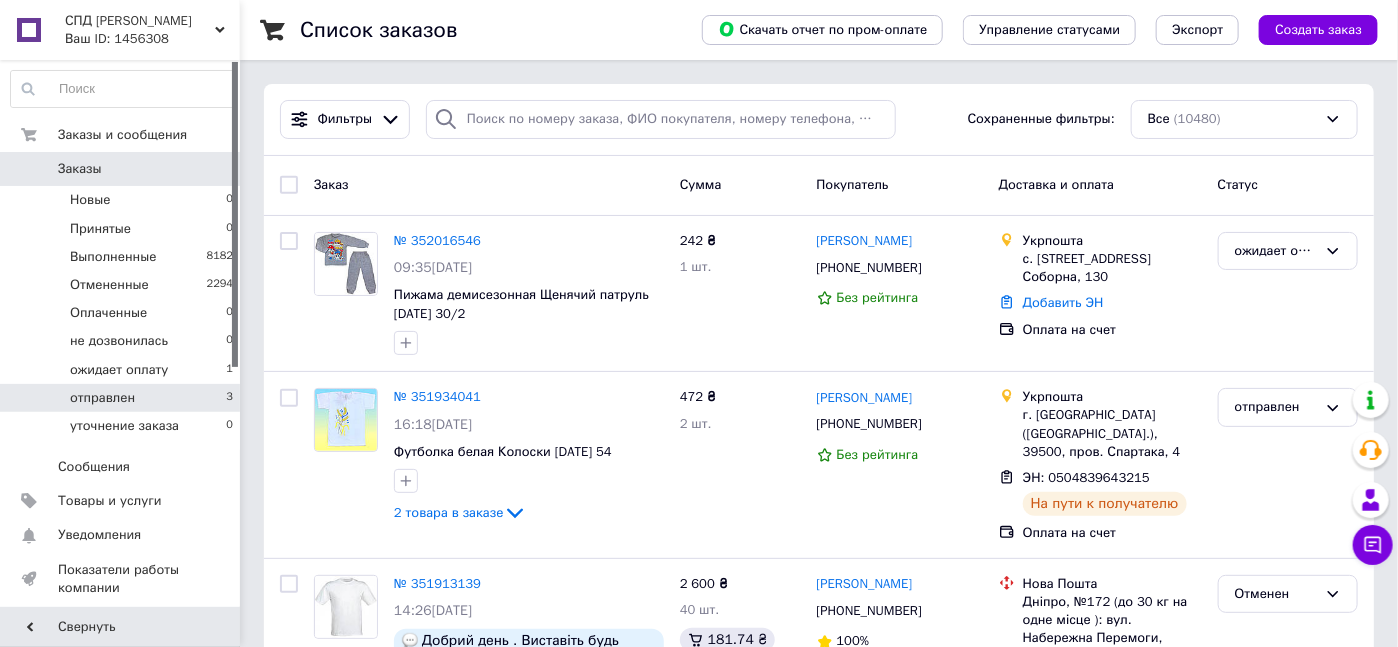 click on "отправлен" at bounding box center (102, 398) 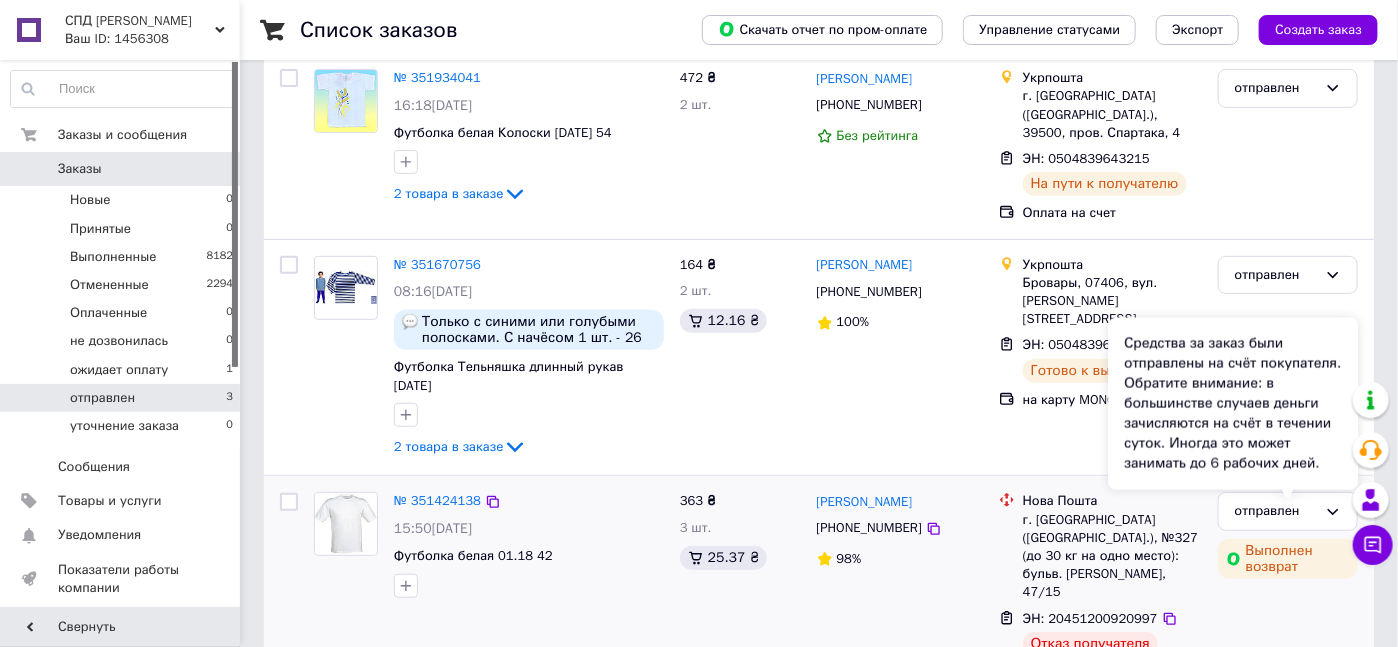 scroll, scrollTop: 235, scrollLeft: 0, axis: vertical 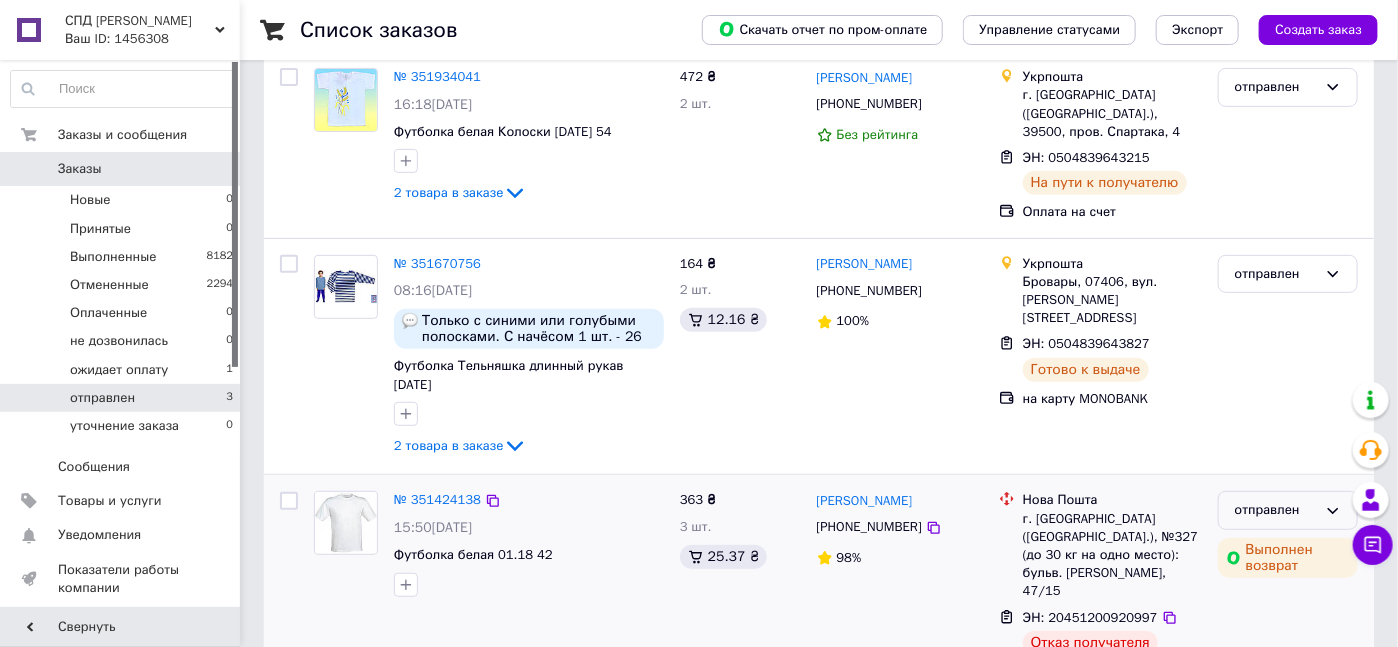 click 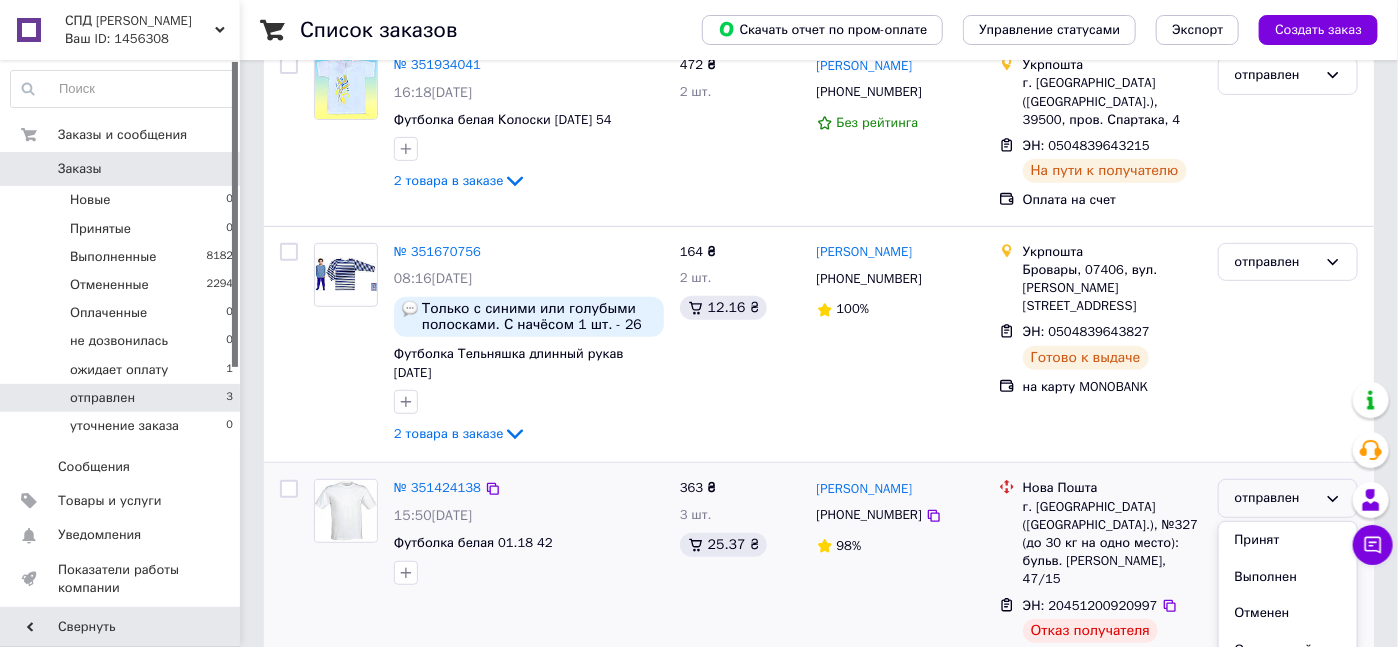 scroll, scrollTop: 250, scrollLeft: 0, axis: vertical 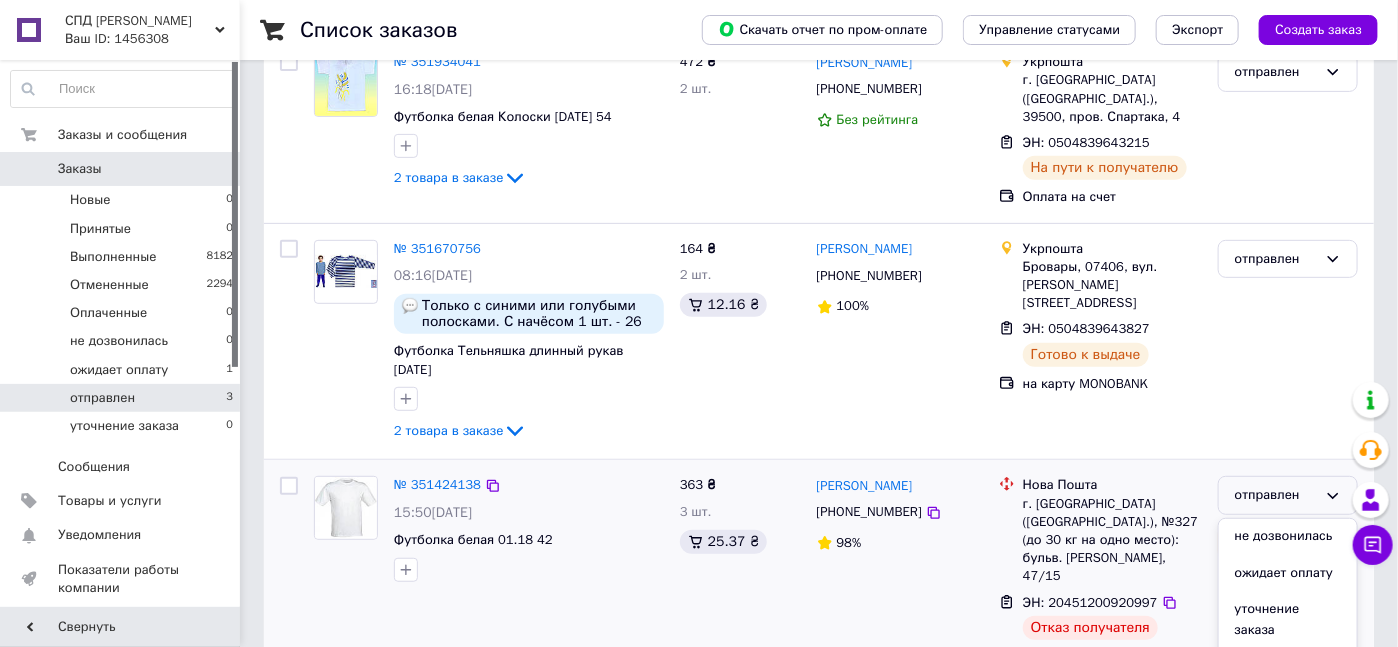 click on "возврат посылки" at bounding box center [1288, 667] 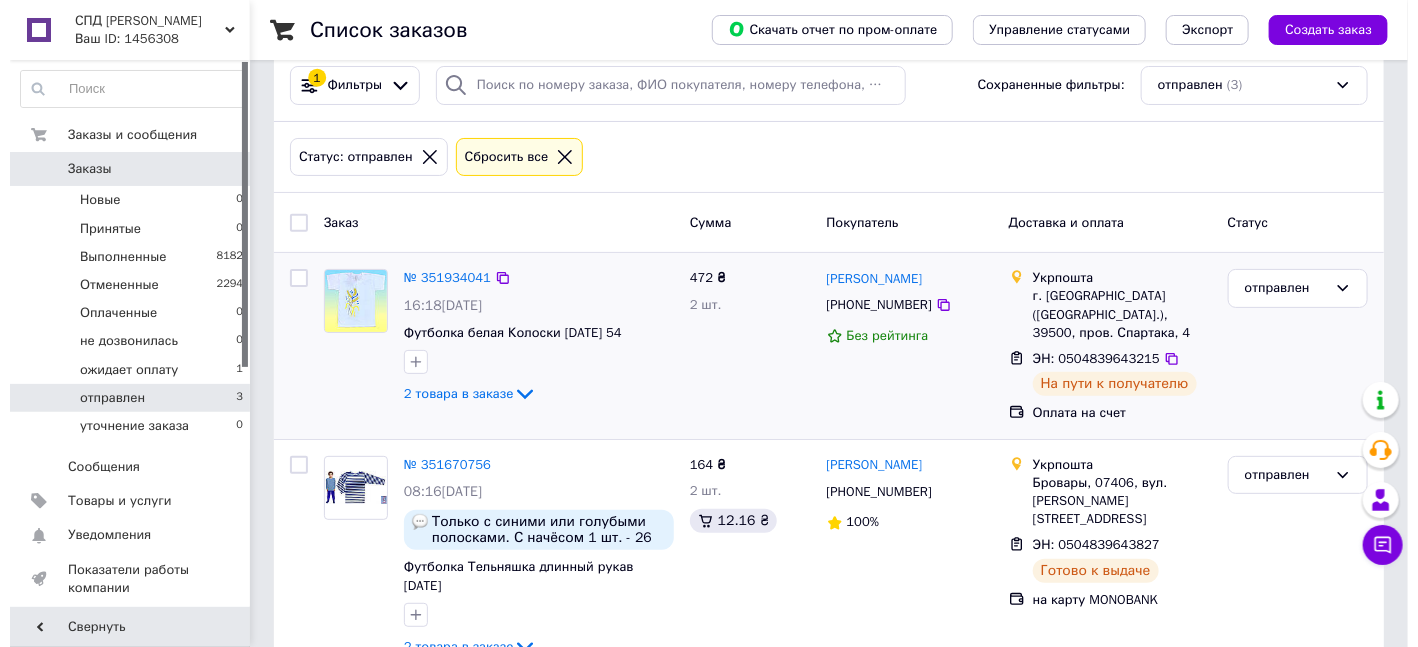 scroll, scrollTop: 0, scrollLeft: 0, axis: both 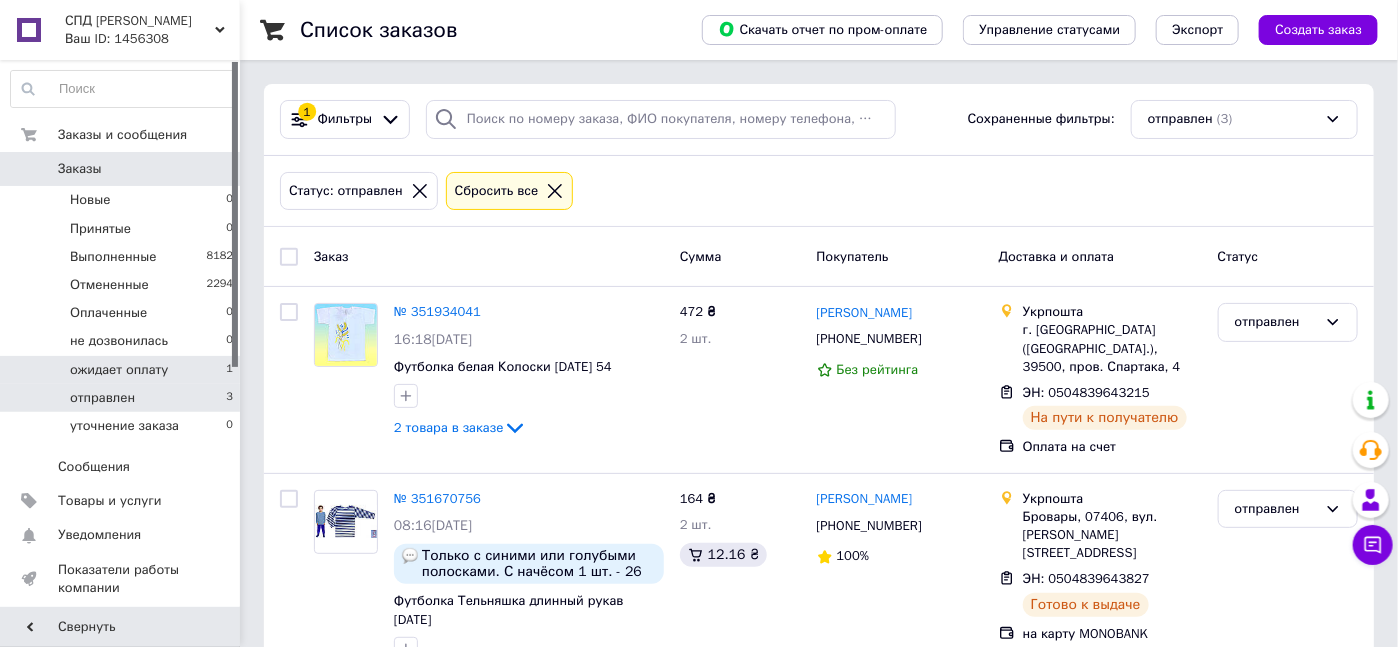 click on "ожидает оплату" at bounding box center (119, 370) 